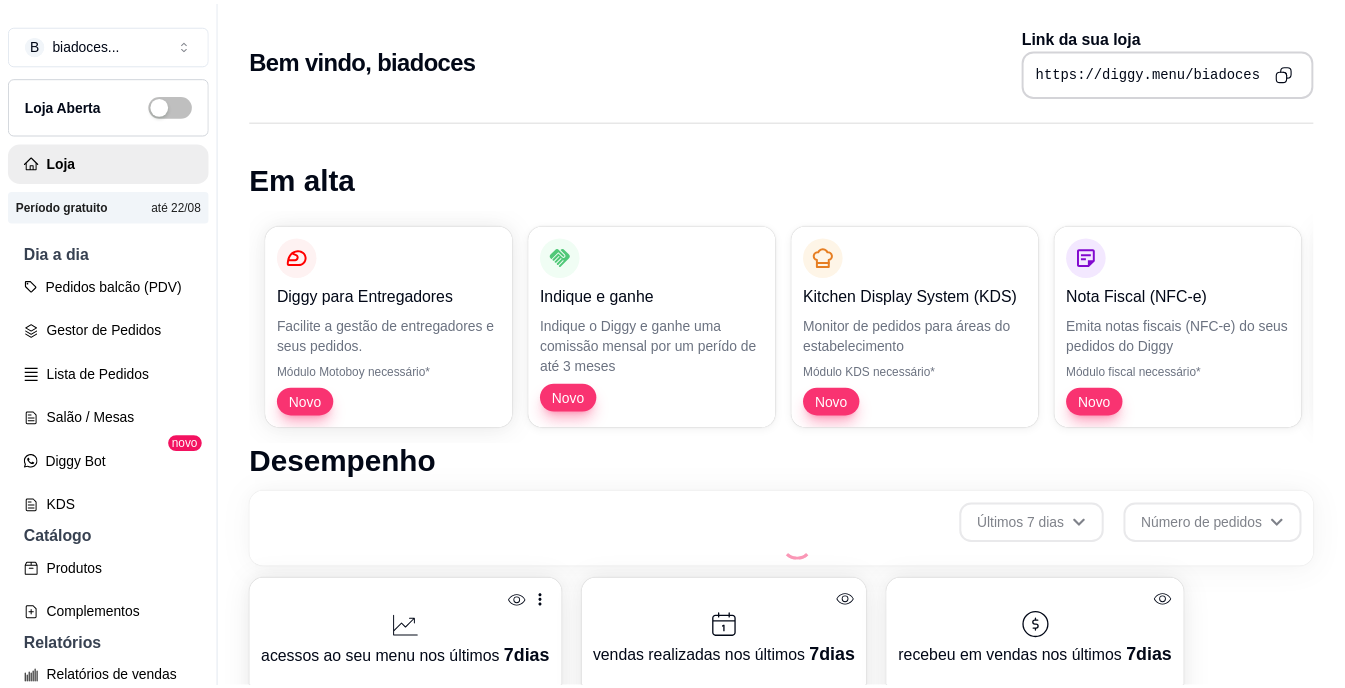 scroll, scrollTop: 0, scrollLeft: 0, axis: both 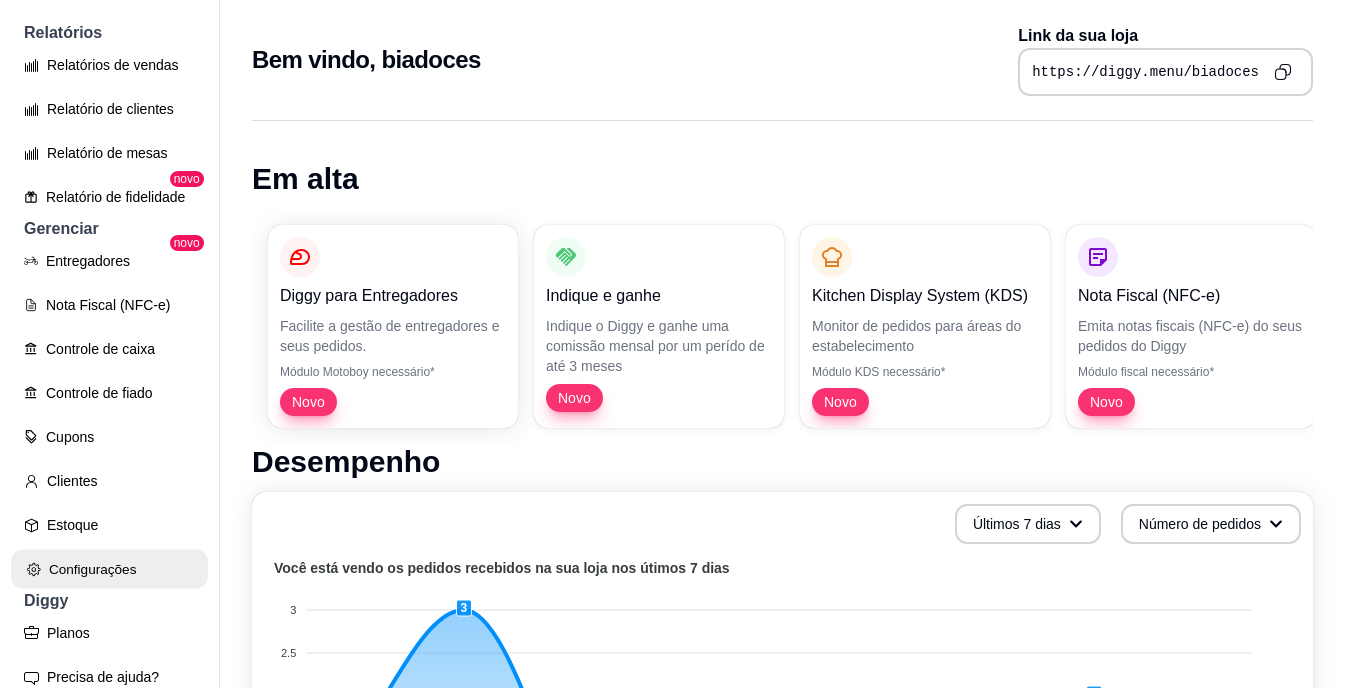 click on "Configurações" at bounding box center [109, 569] 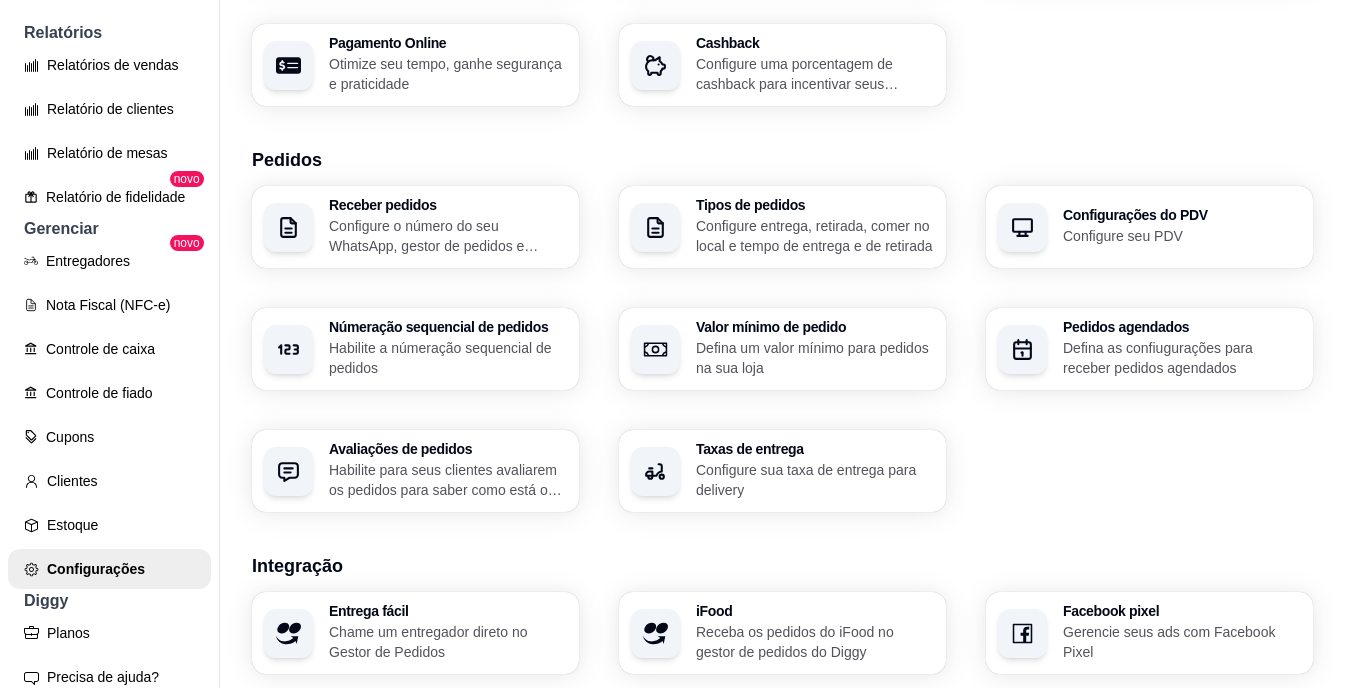 scroll, scrollTop: 360, scrollLeft: 0, axis: vertical 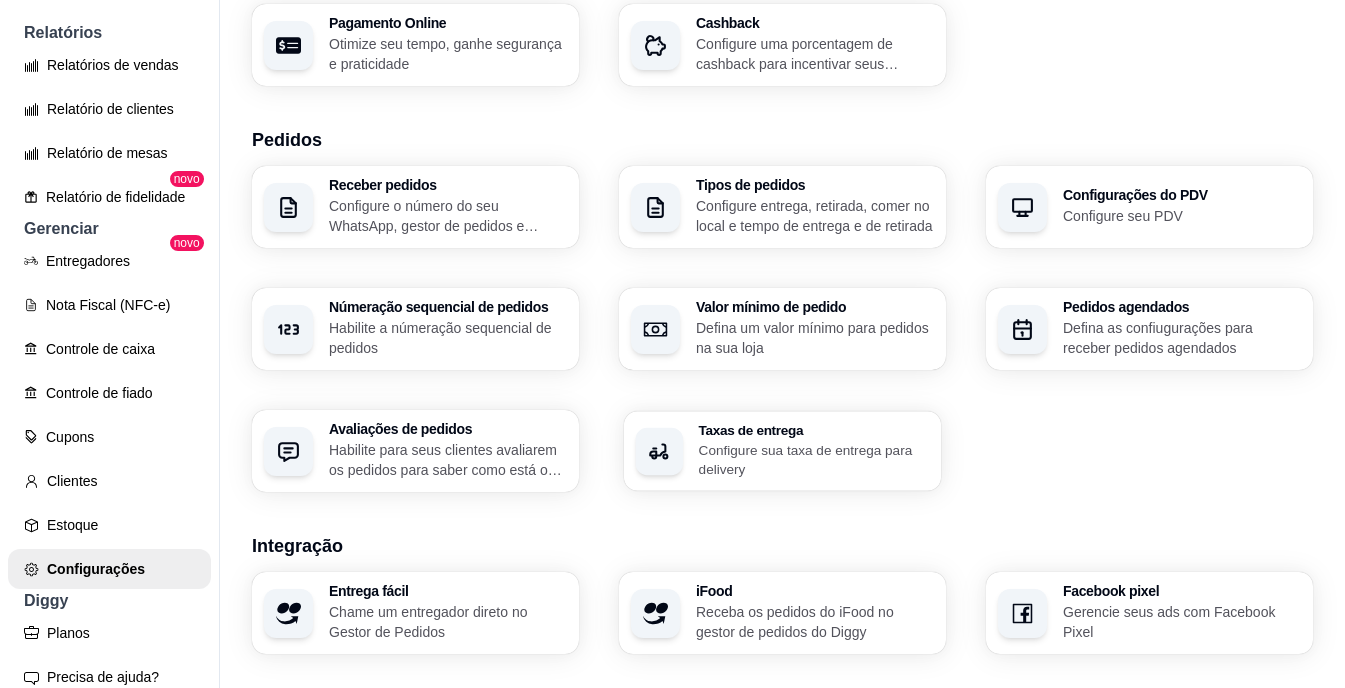 click on "Taxas de entrega" at bounding box center [814, 430] 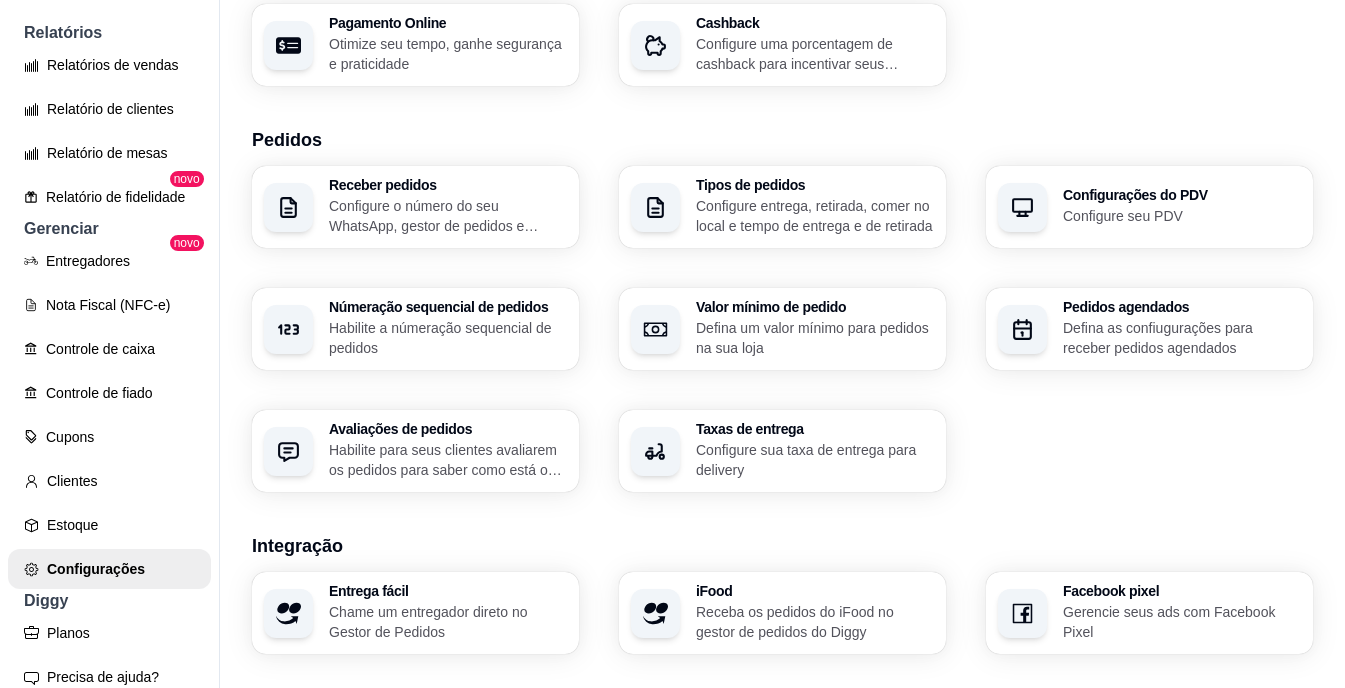 click on "Loja Informações da loja Principais informações da sua loja como endereço, nome e mais Customize o menu Altere as cores e interface do menu Usuários Gerencie os usuários da sua loja Horário de funcionamento Configure o cronograma de funcionamento da sua loja Pausa programada Configure uma pausa programada, para sua loja fechar em um período específico Pagamentos Configure os métodos de pagamentos que sua loja aceita Pagamento Online Otimize seu tempo, ganhe segurança e praticidade Cashback Configure uma porcentagem de cashback para incentivar seus clientes a comprarem em sua loja Pedidos Receber pedidos Configure o número do seu WhatsApp, gestor de pedidos e outros Tipos de pedidos Configure entrega, retirada, comer no local e tempo de entrega e de retirada Configurações do PDV Configure seu PDV Númeração sequencial de pedidos Habilite a númeração sequencial de pedidos Valor mínimo de pedido Defina um valor mínimo para pedidos na sua loja Pedidos agendados Avaliações de pedidos iFood" at bounding box center [782, 344] 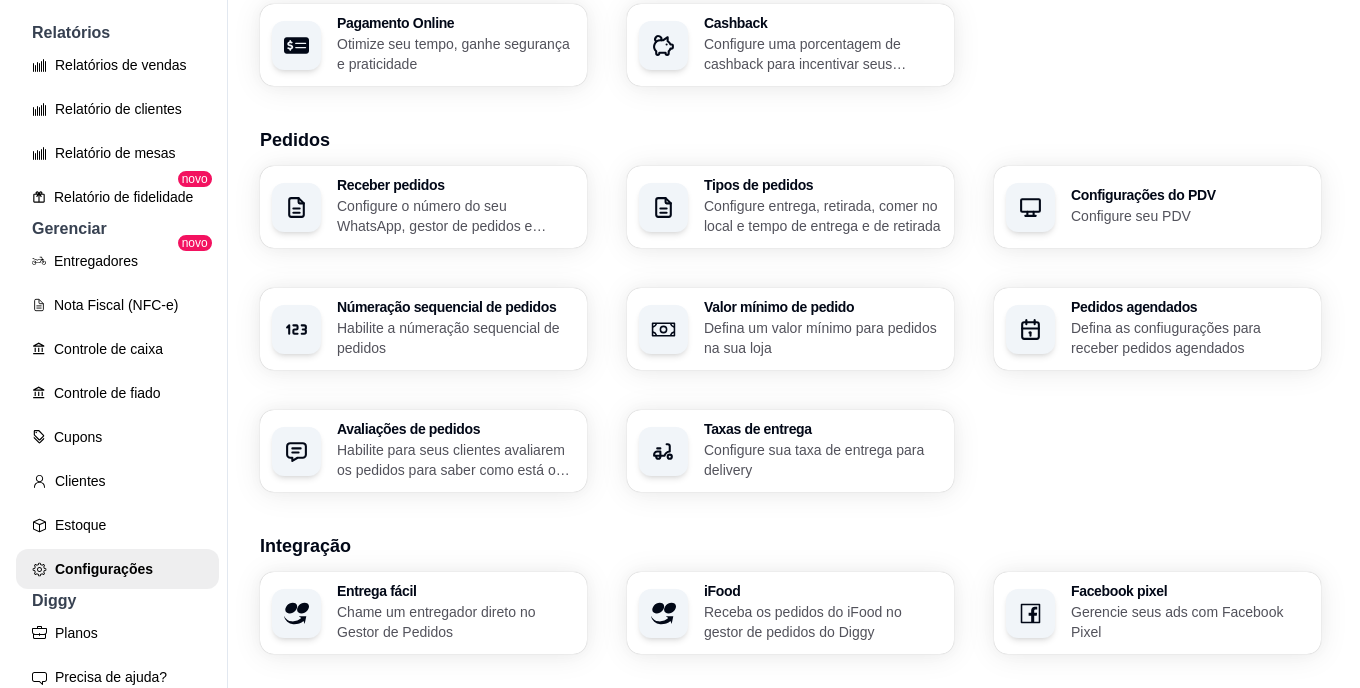 scroll, scrollTop: 0, scrollLeft: 0, axis: both 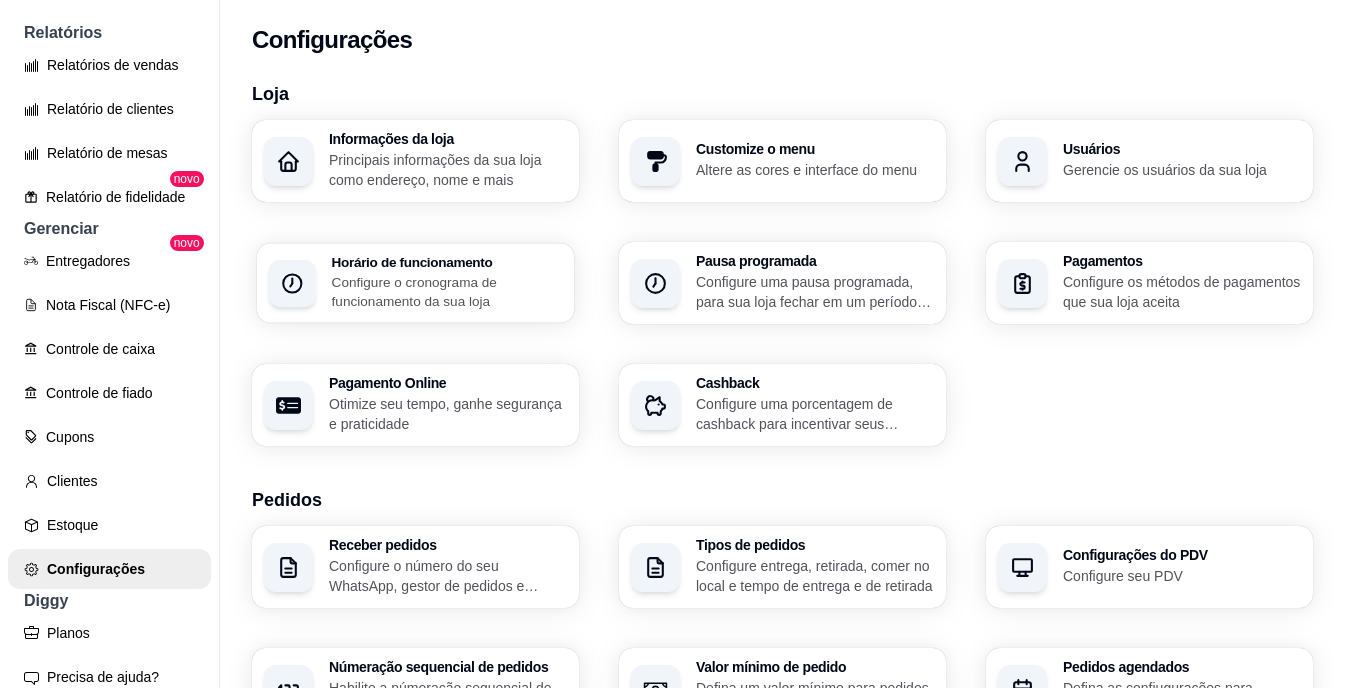 click on "Horário de funcionamento" at bounding box center (447, 262) 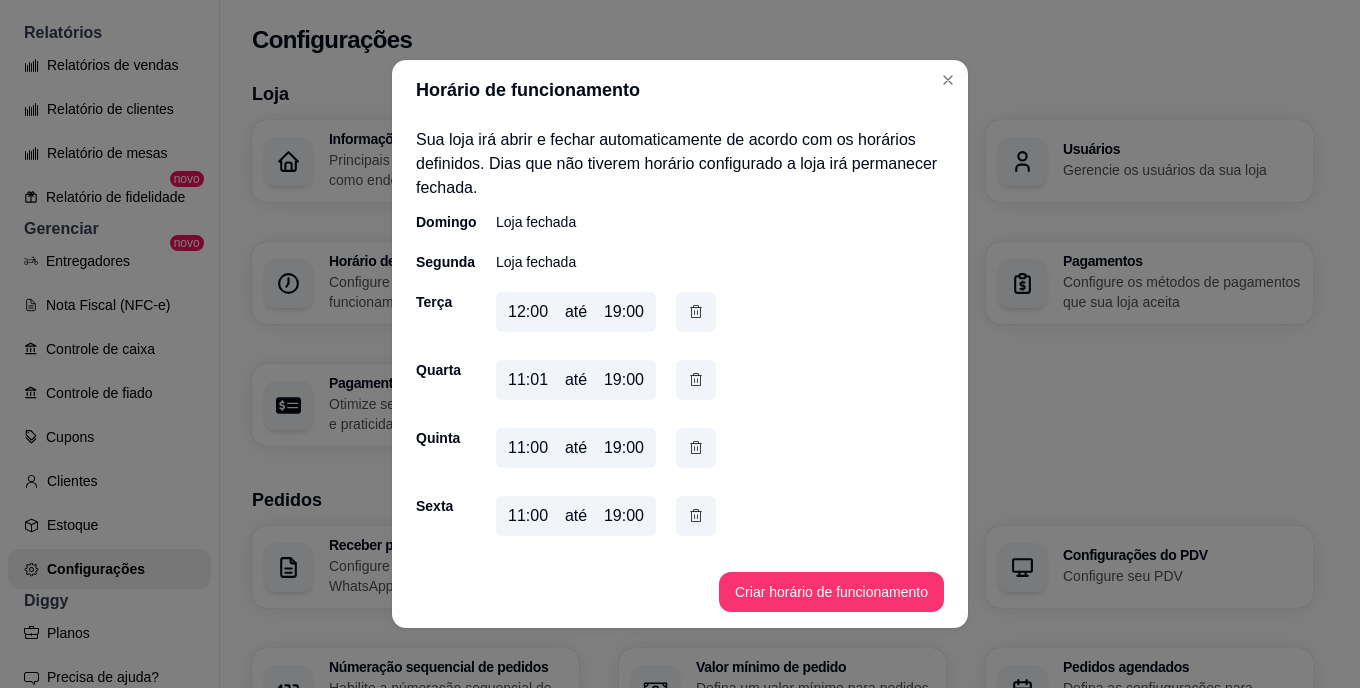 click on "11:01" at bounding box center (528, 380) 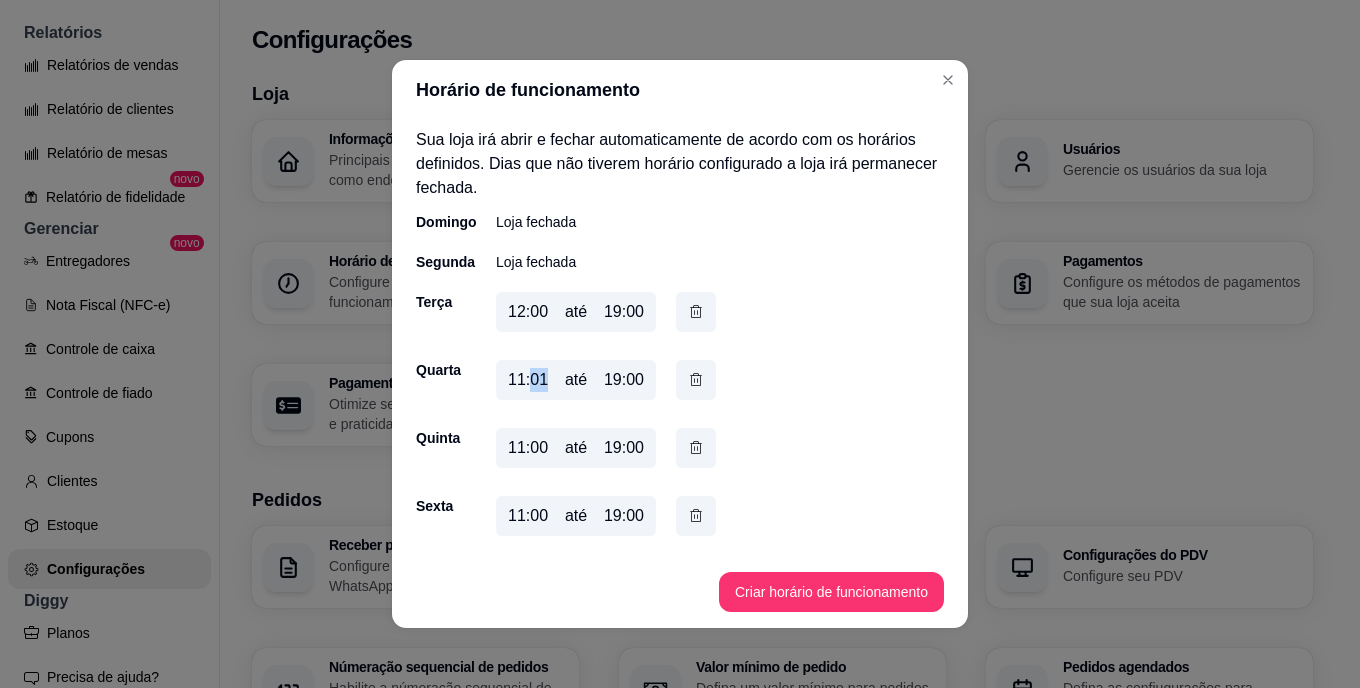 click on "11:01" at bounding box center (528, 380) 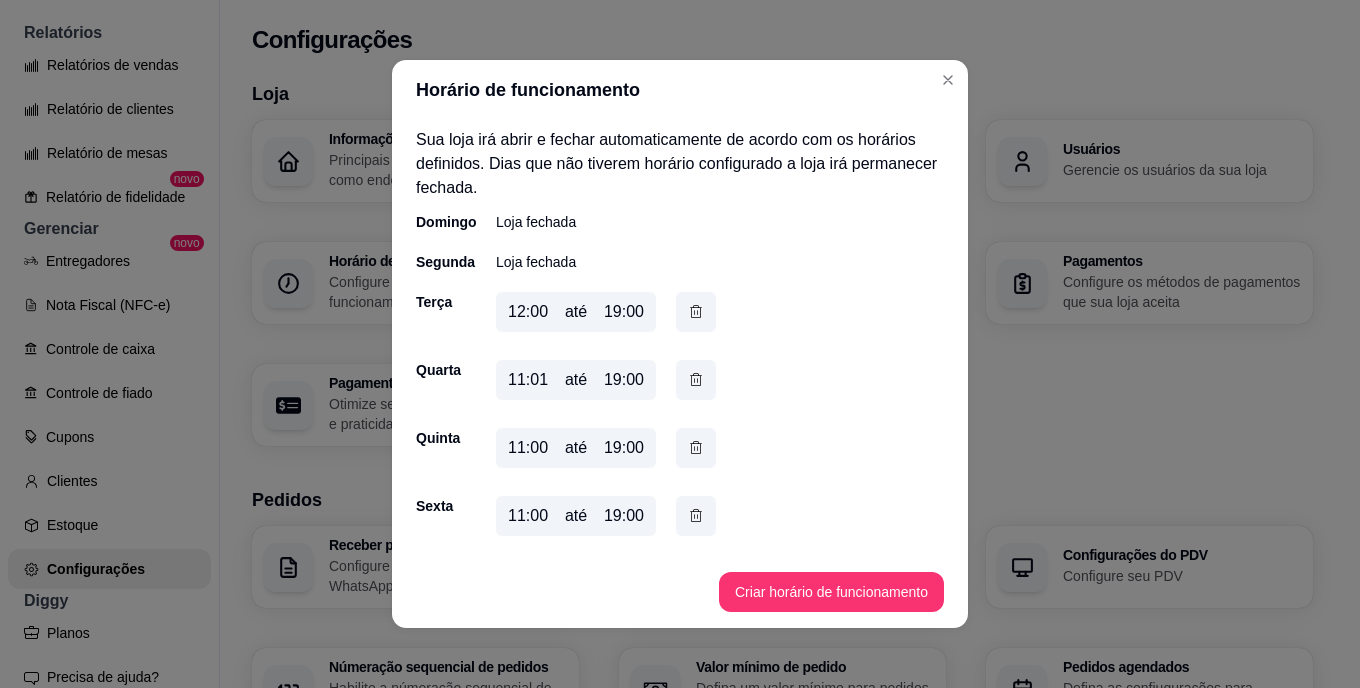 drag, startPoint x: 525, startPoint y: 381, endPoint x: 493, endPoint y: 378, distance: 32.140316 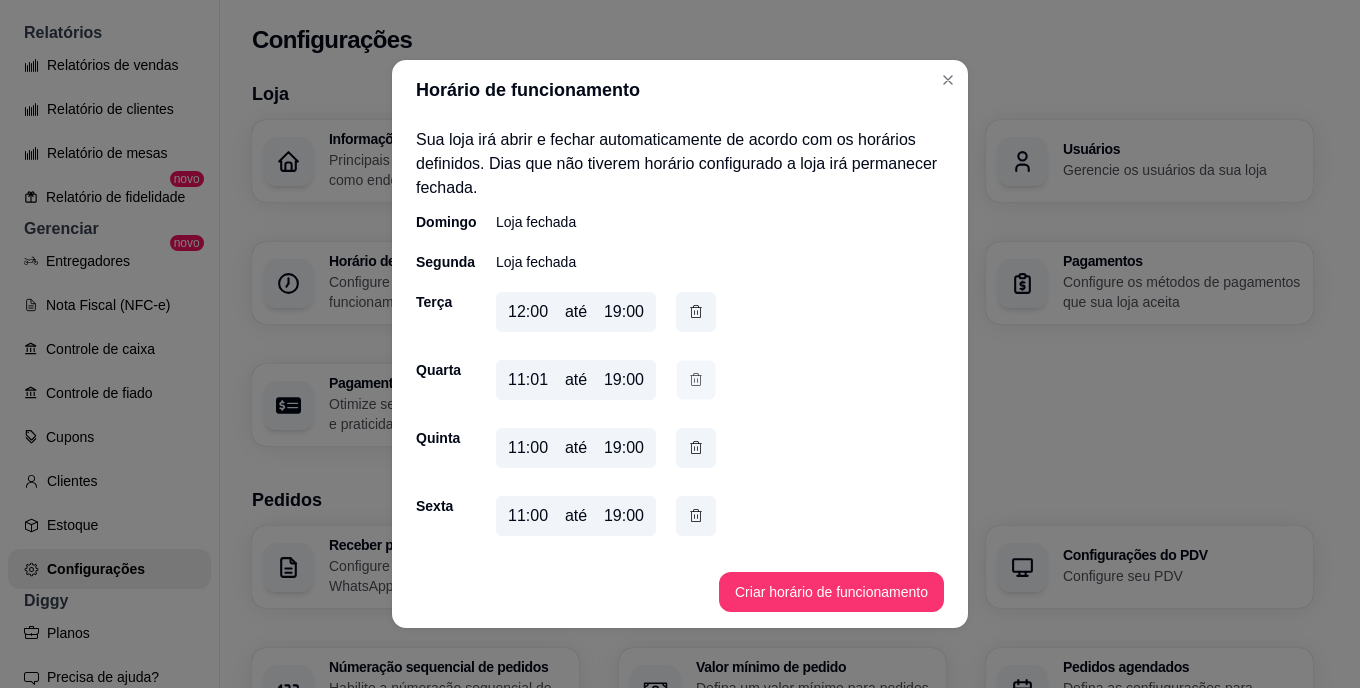 click at bounding box center [696, 380] 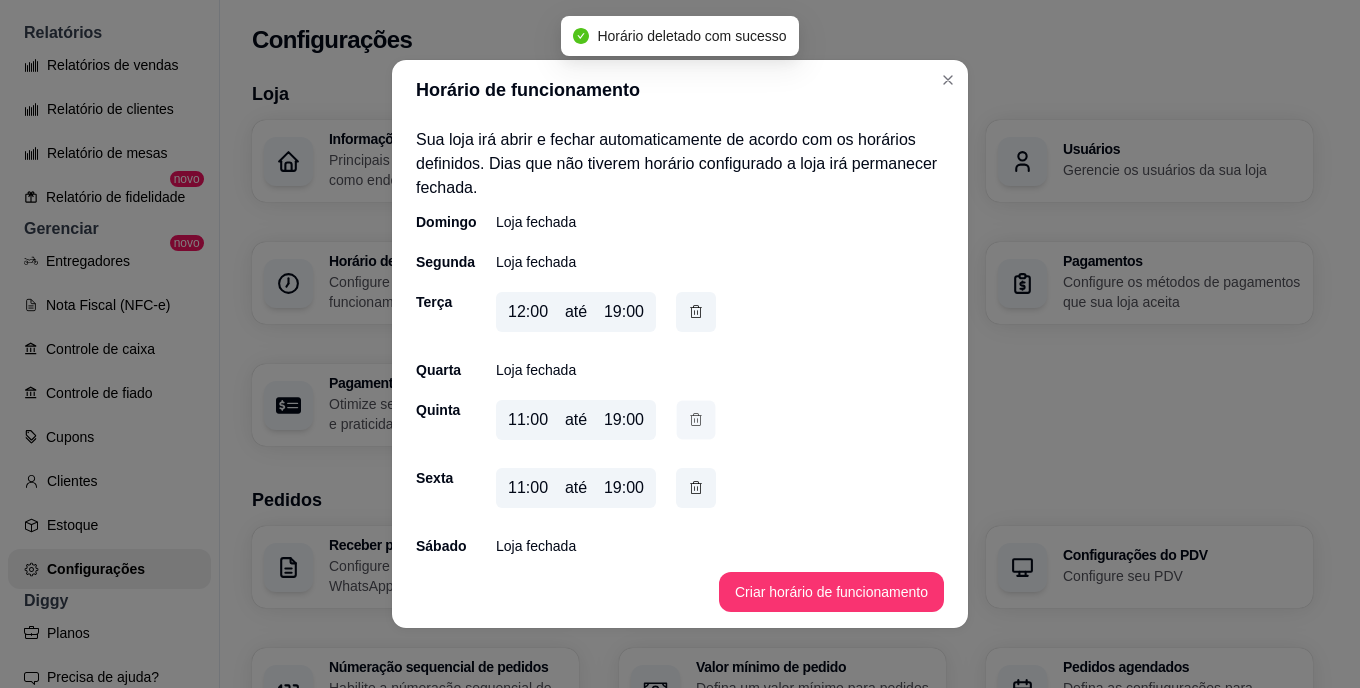click 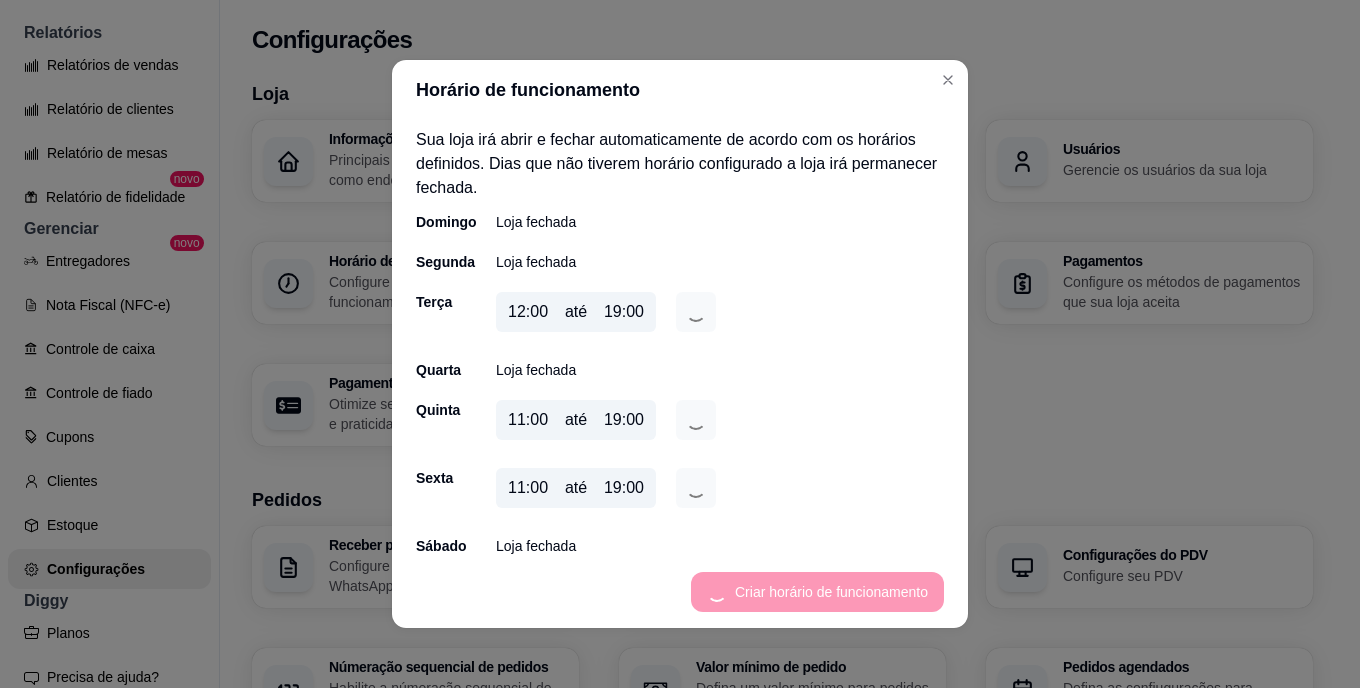 click on "Domingo Loja fechada Segunda Loja fechada Terça [TIME] até   [TIME] Quarta Loja fechada Quinta [TIME] até   [TIME] Sexta [TIME] até   [TIME] Sábado Loja fechada" at bounding box center (680, 384) 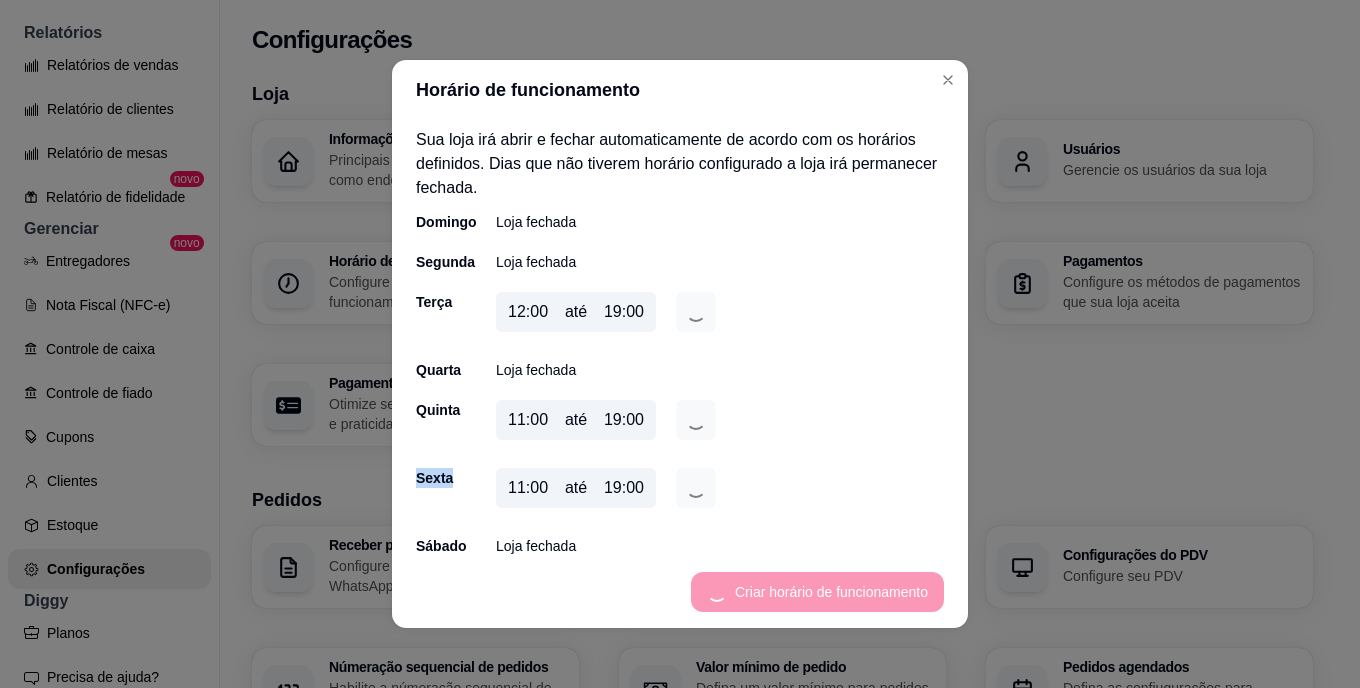 click on "Domingo Loja fechada Segunda Loja fechada Terça [TIME] até   [TIME] Quarta Loja fechada Quinta [TIME] até   [TIME] Sexta [TIME] até   [TIME] Sábado Loja fechada" at bounding box center (680, 384) 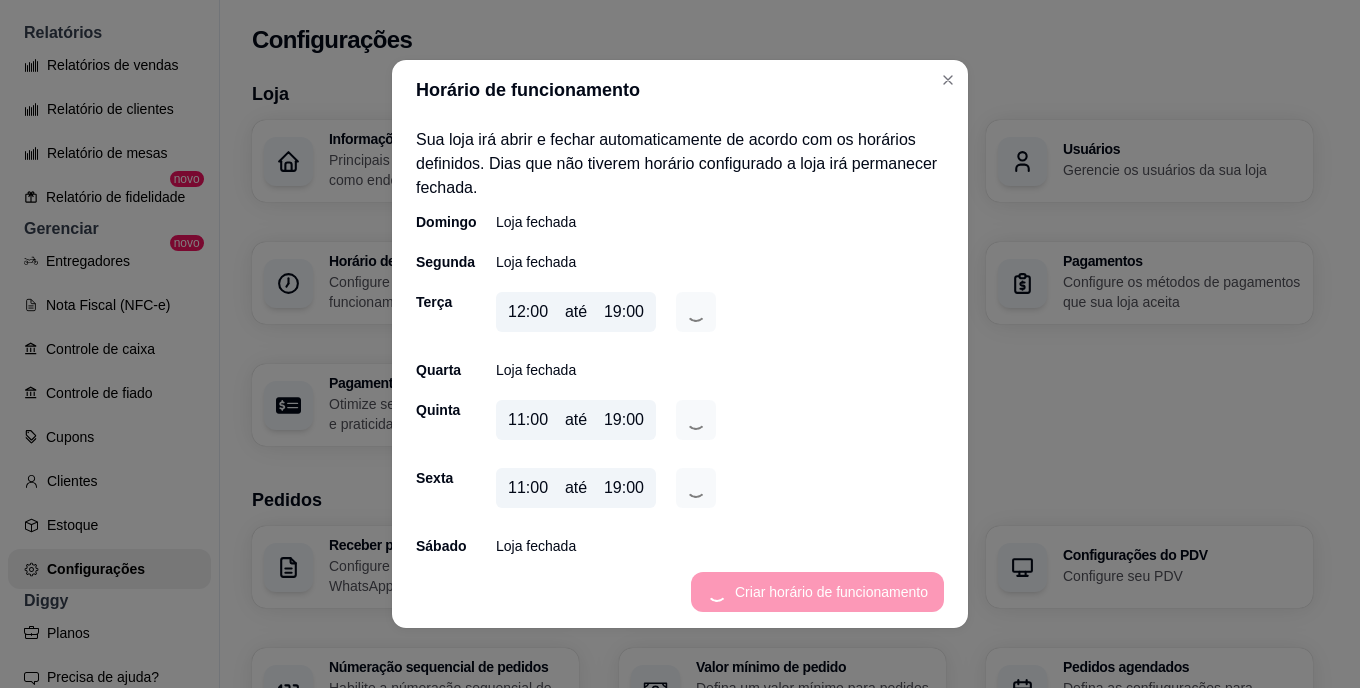 drag, startPoint x: 792, startPoint y: 391, endPoint x: 849, endPoint y: 493, distance: 116.846054 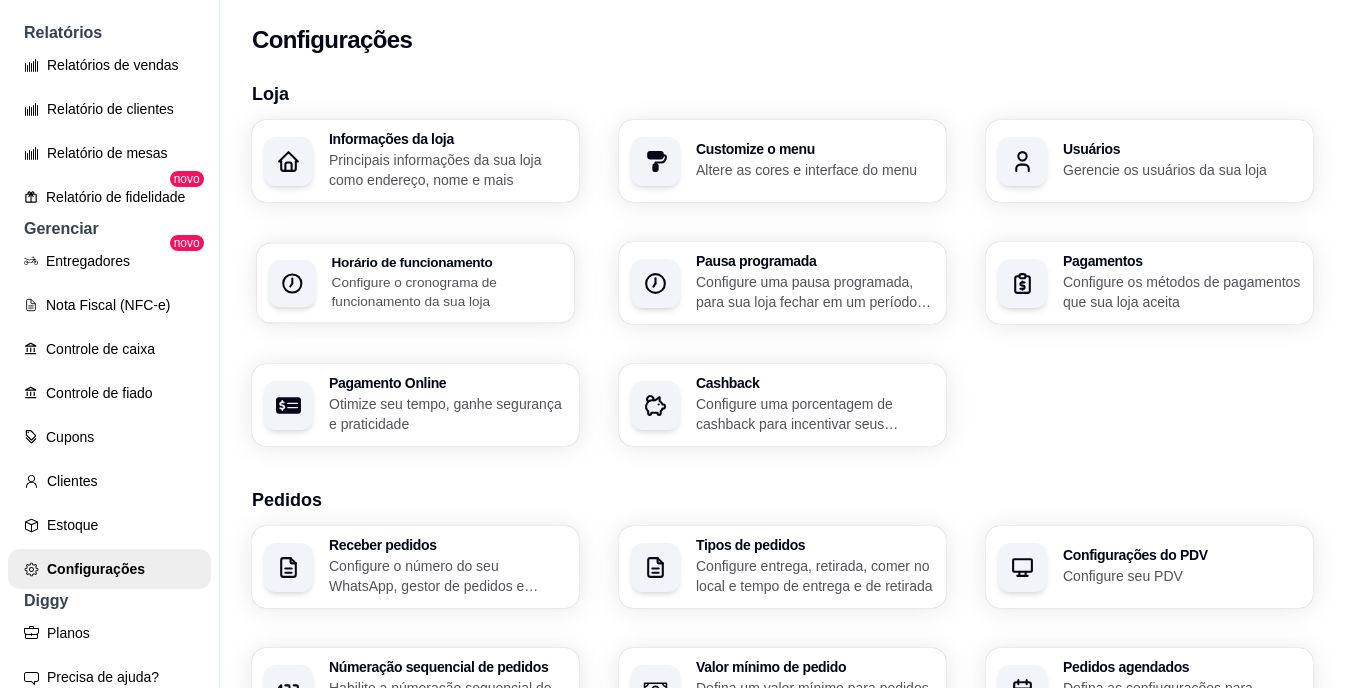 click on "Configure o cronograma de funcionamento da sua loja" at bounding box center [447, 291] 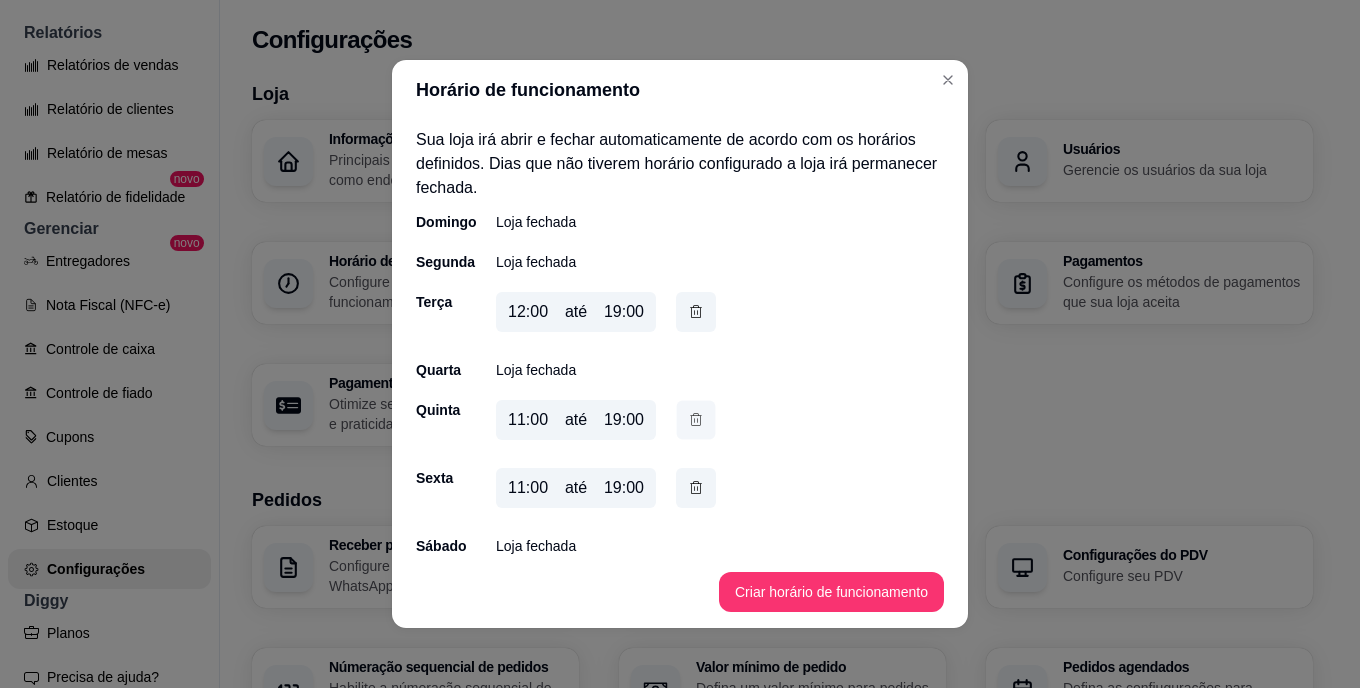 click at bounding box center (696, 420) 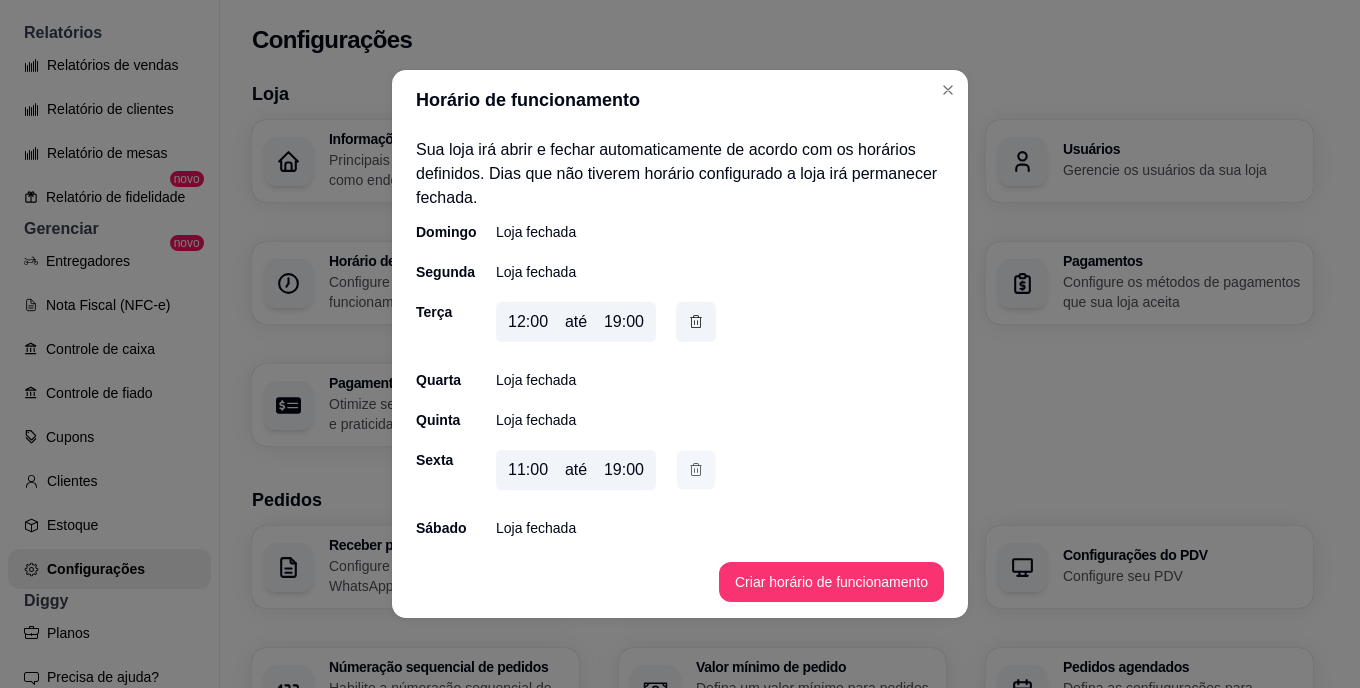 click at bounding box center [696, 470] 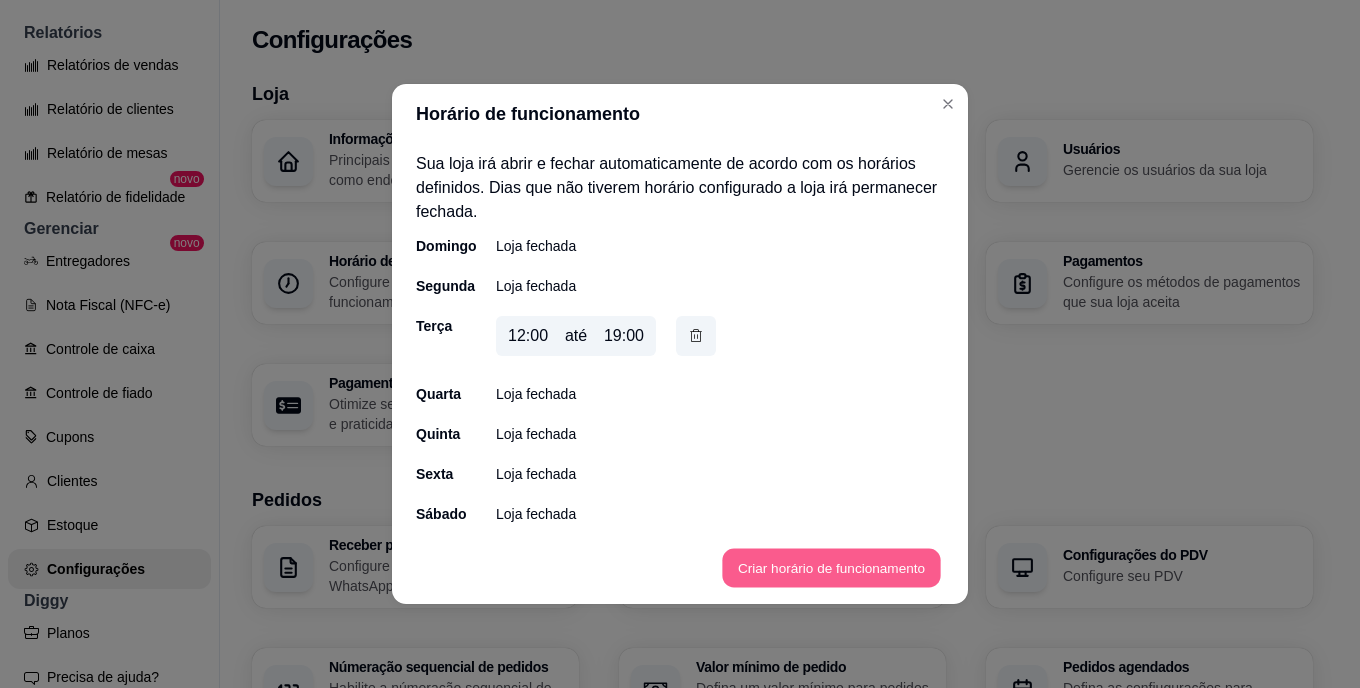 click on "Criar horário de funcionamento" at bounding box center (831, 568) 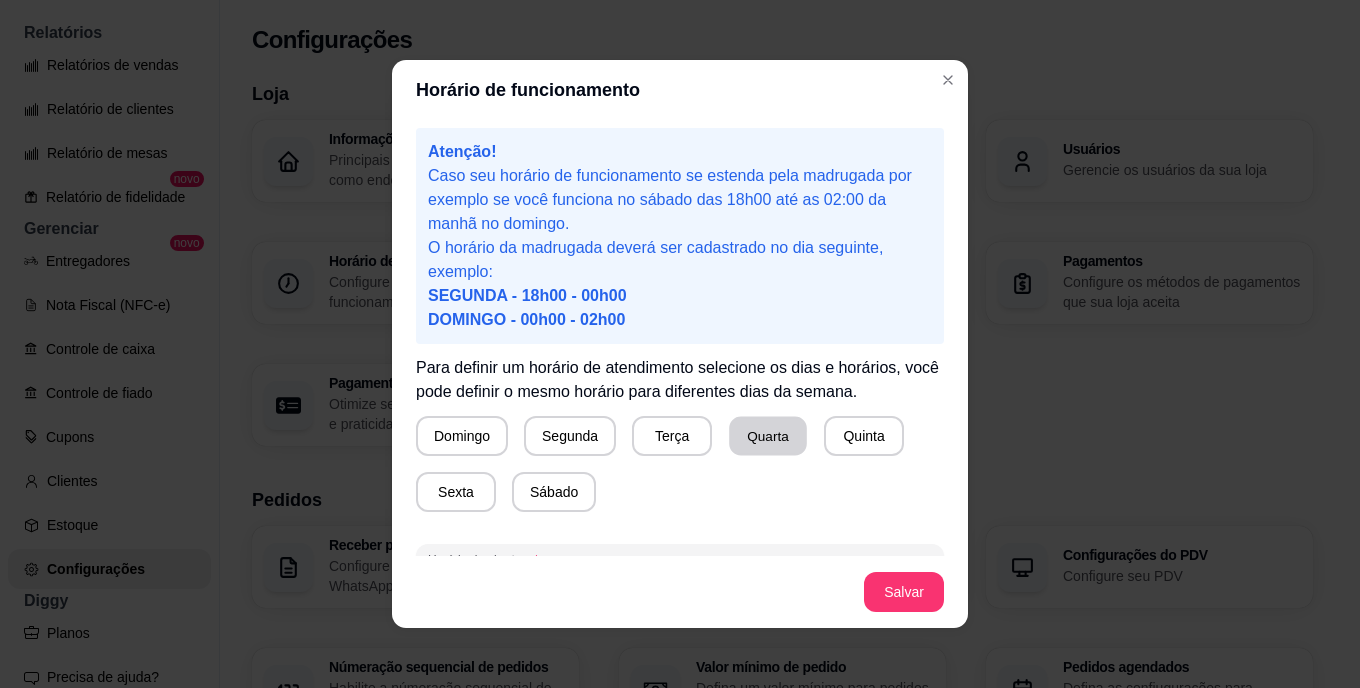 click on "Quarta" at bounding box center [768, 436] 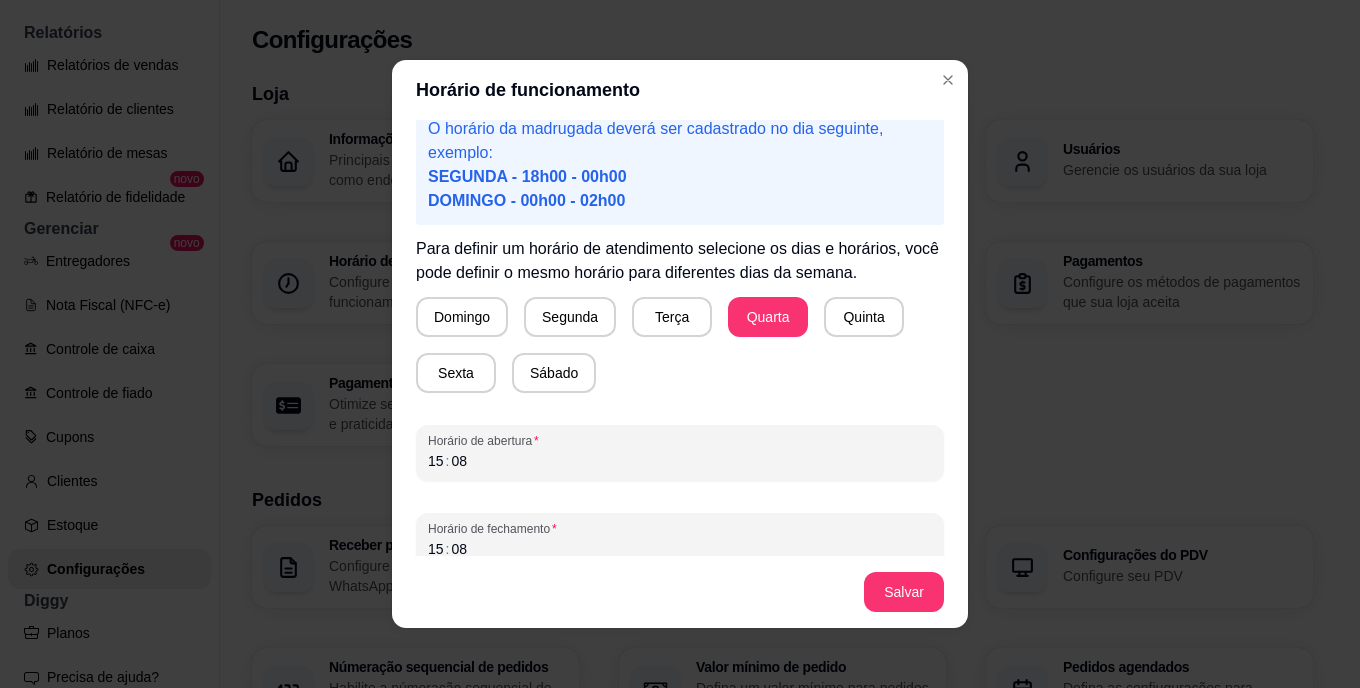 scroll, scrollTop: 140, scrollLeft: 0, axis: vertical 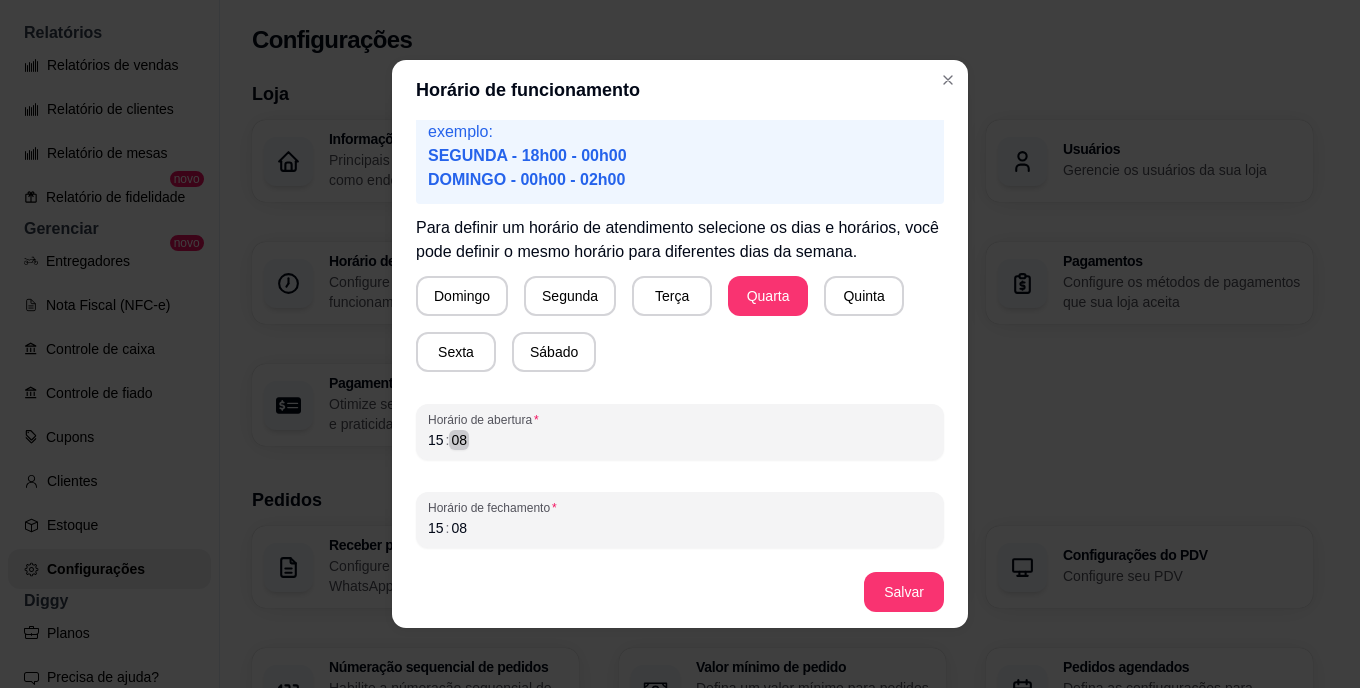 click on "Horário de abertura [TIME] : [TIME]" at bounding box center [680, 432] 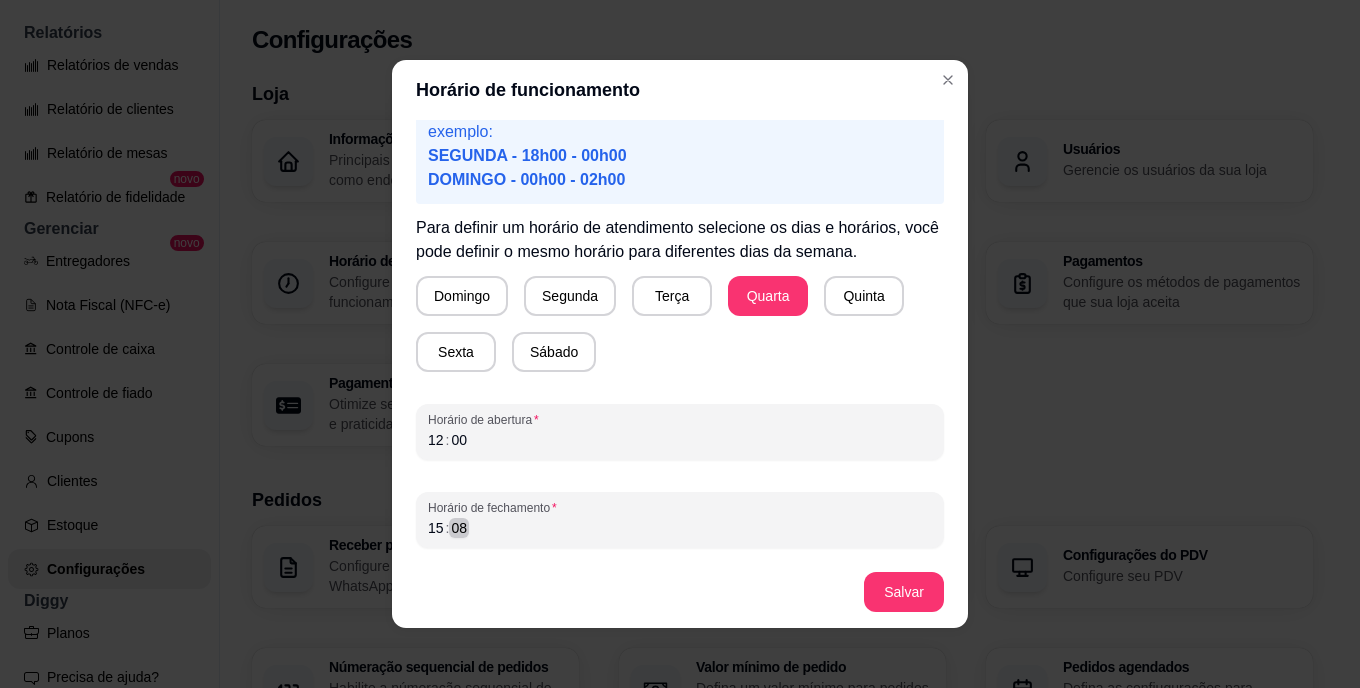 click on "[TIME] : [TIME]" at bounding box center (680, 528) 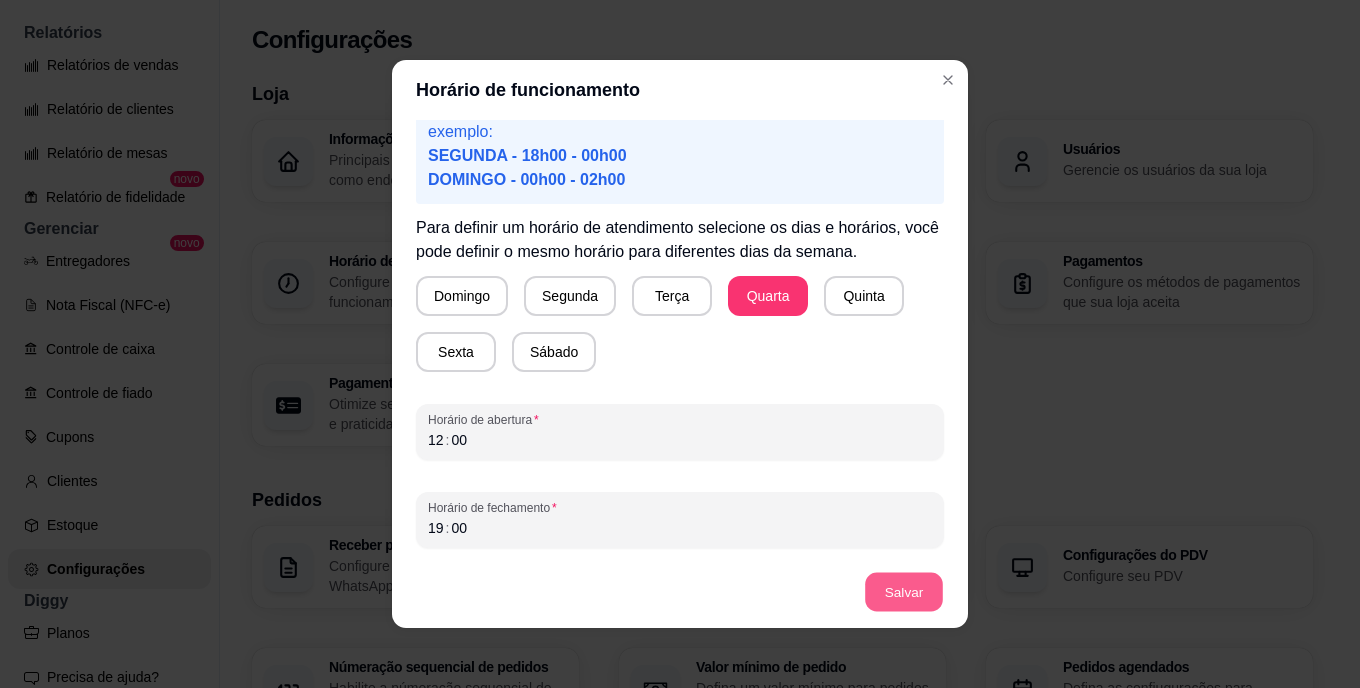 click on "Salvar" at bounding box center [904, 592] 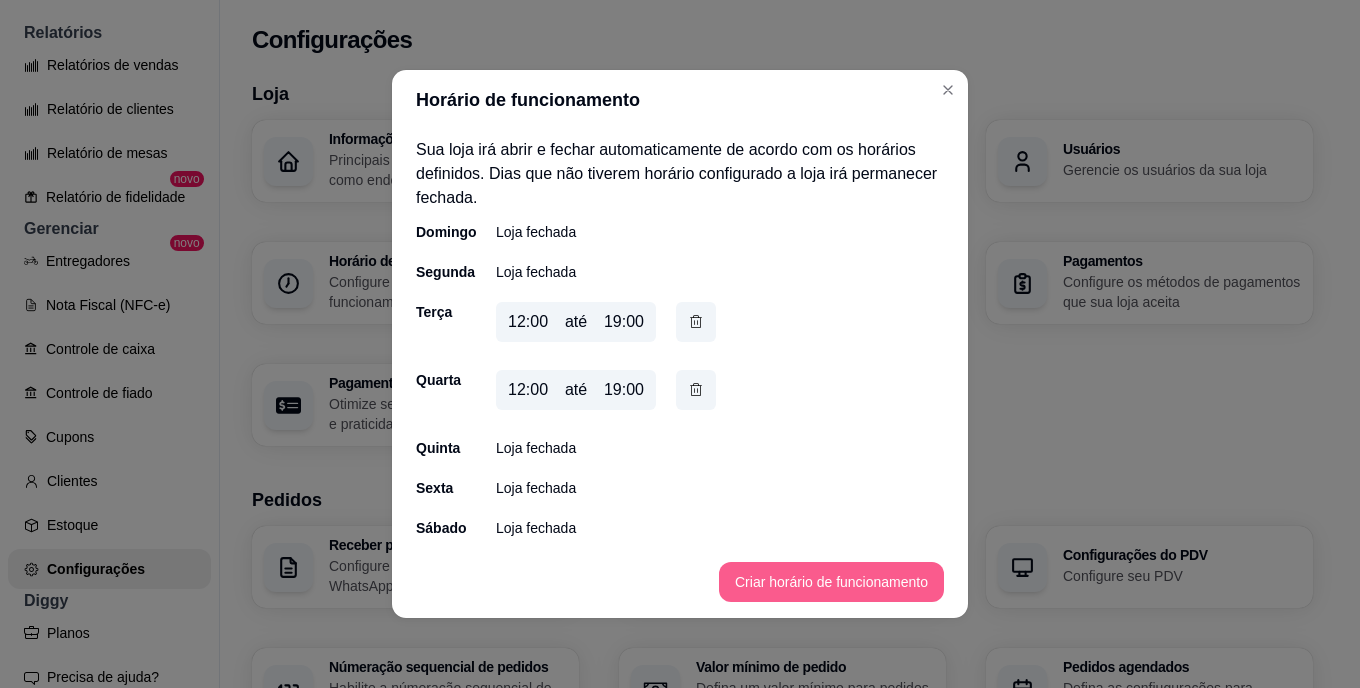 click on "Criar horário de funcionamento" at bounding box center [831, 582] 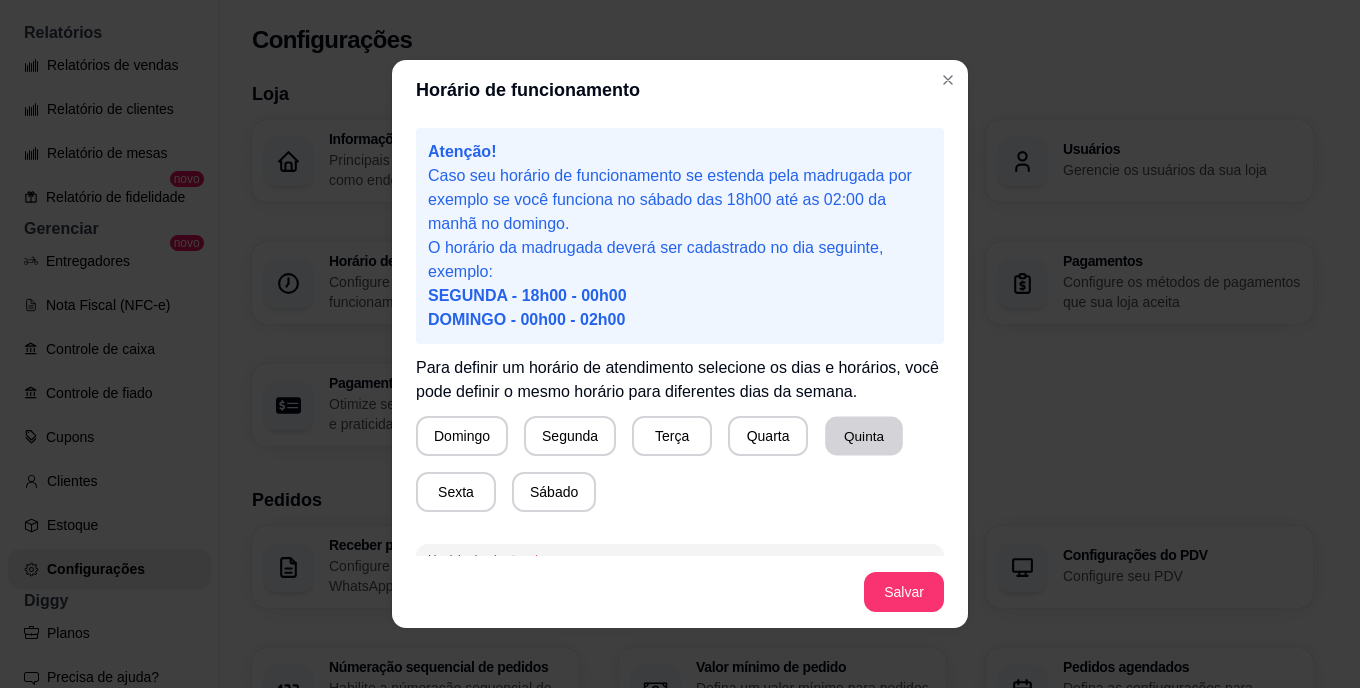 click on "Quinta" at bounding box center (864, 436) 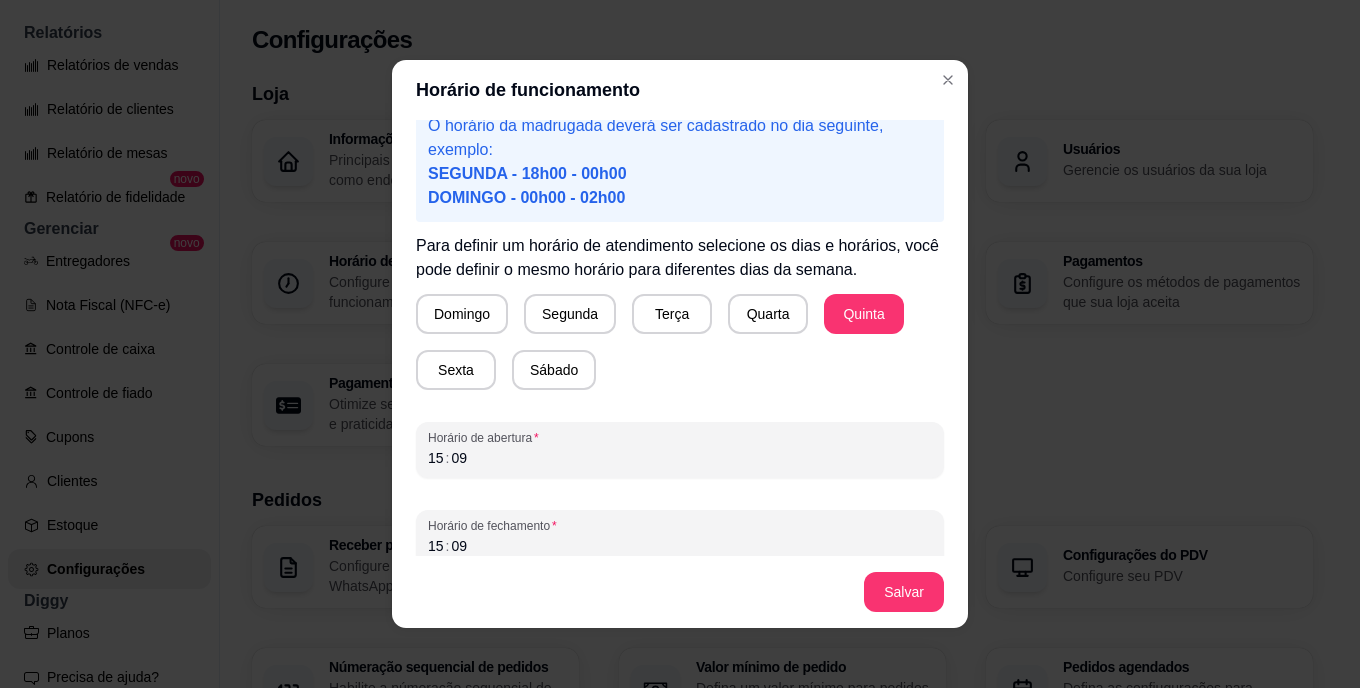 scroll, scrollTop: 140, scrollLeft: 0, axis: vertical 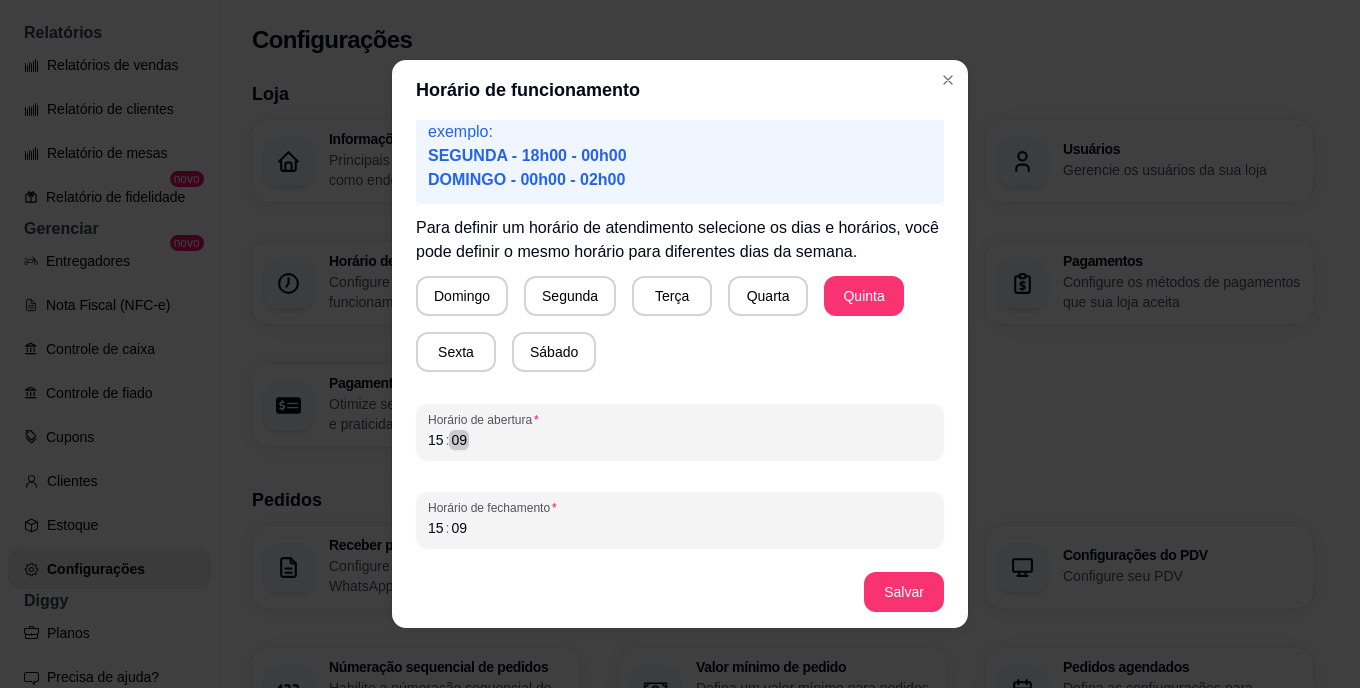 click on "[TIME] : [TIME]" at bounding box center [680, 440] 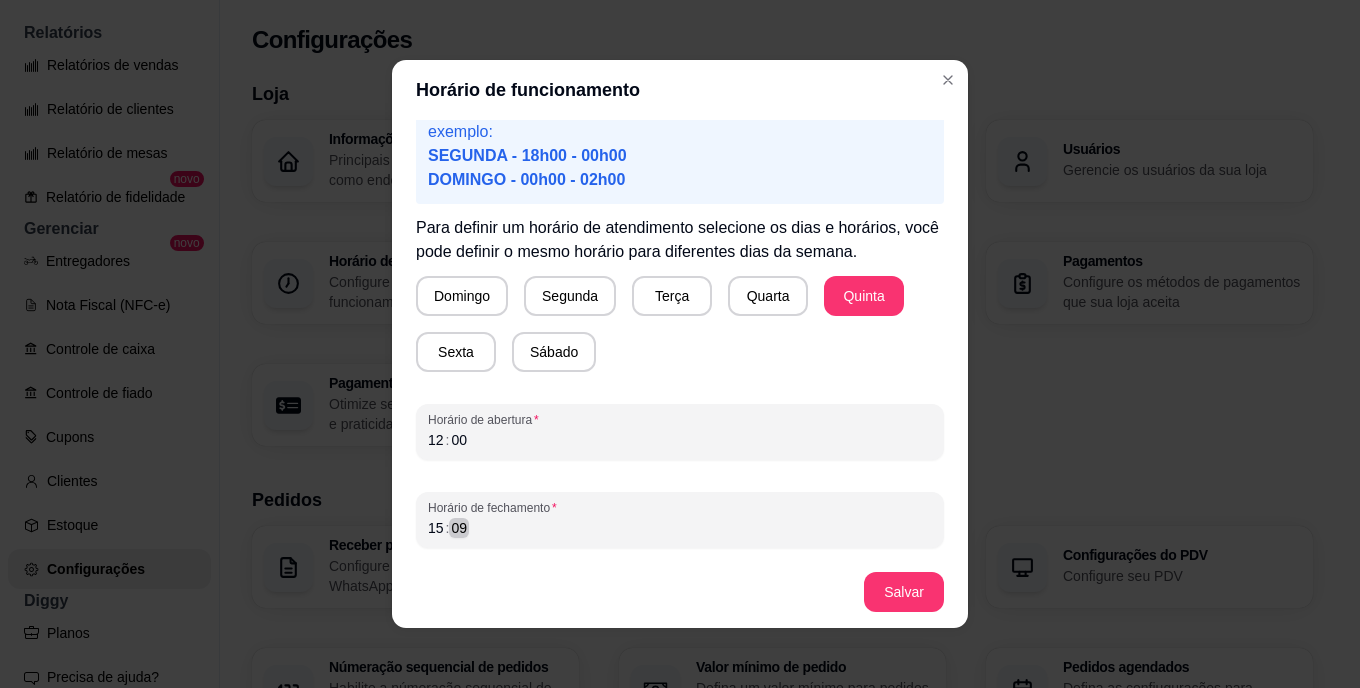 click on "[TIME] : [TIME]" at bounding box center [680, 528] 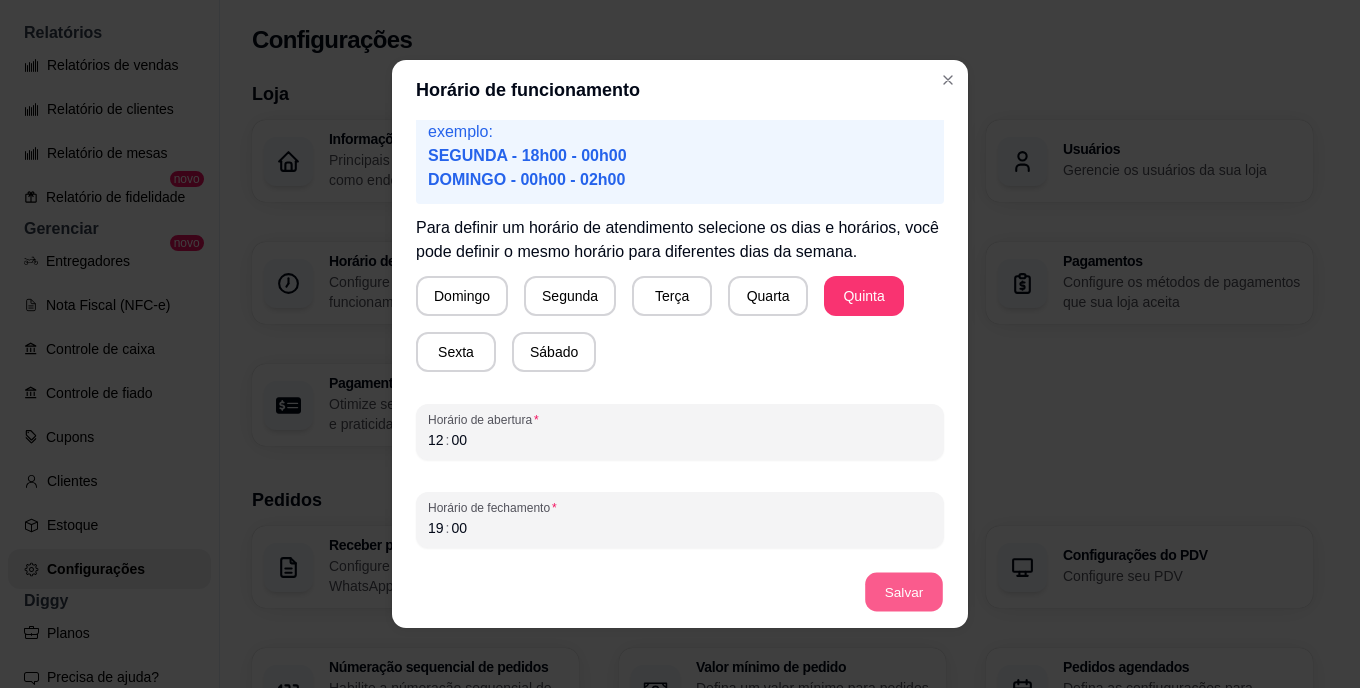 click on "Salvar" at bounding box center (904, 592) 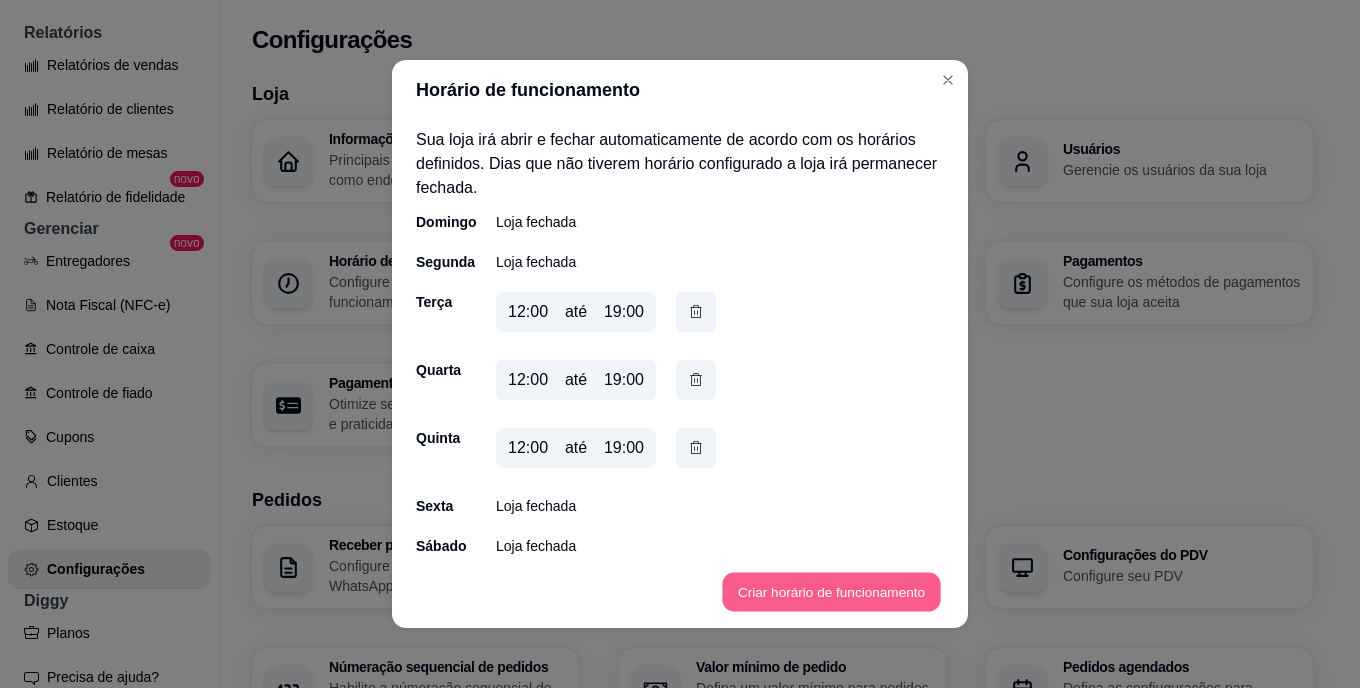 click on "Criar horário de funcionamento" at bounding box center [831, 592] 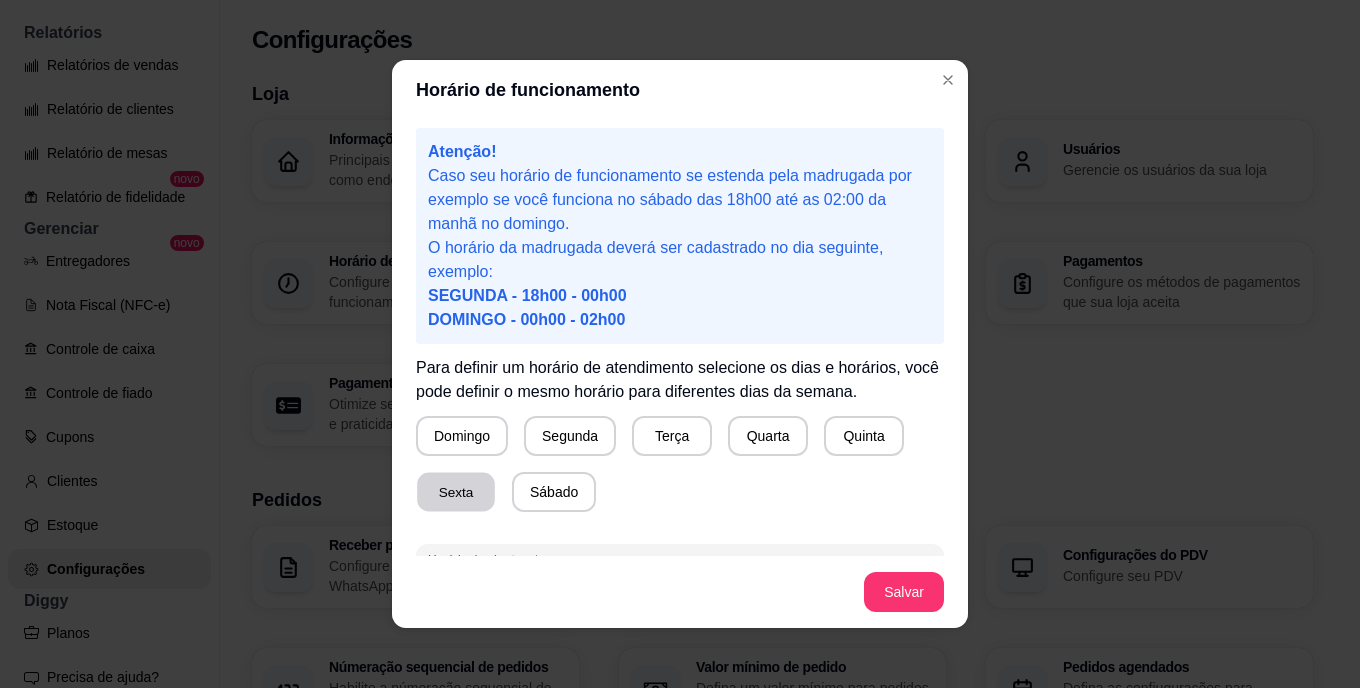 click on "Sexta" at bounding box center [456, 492] 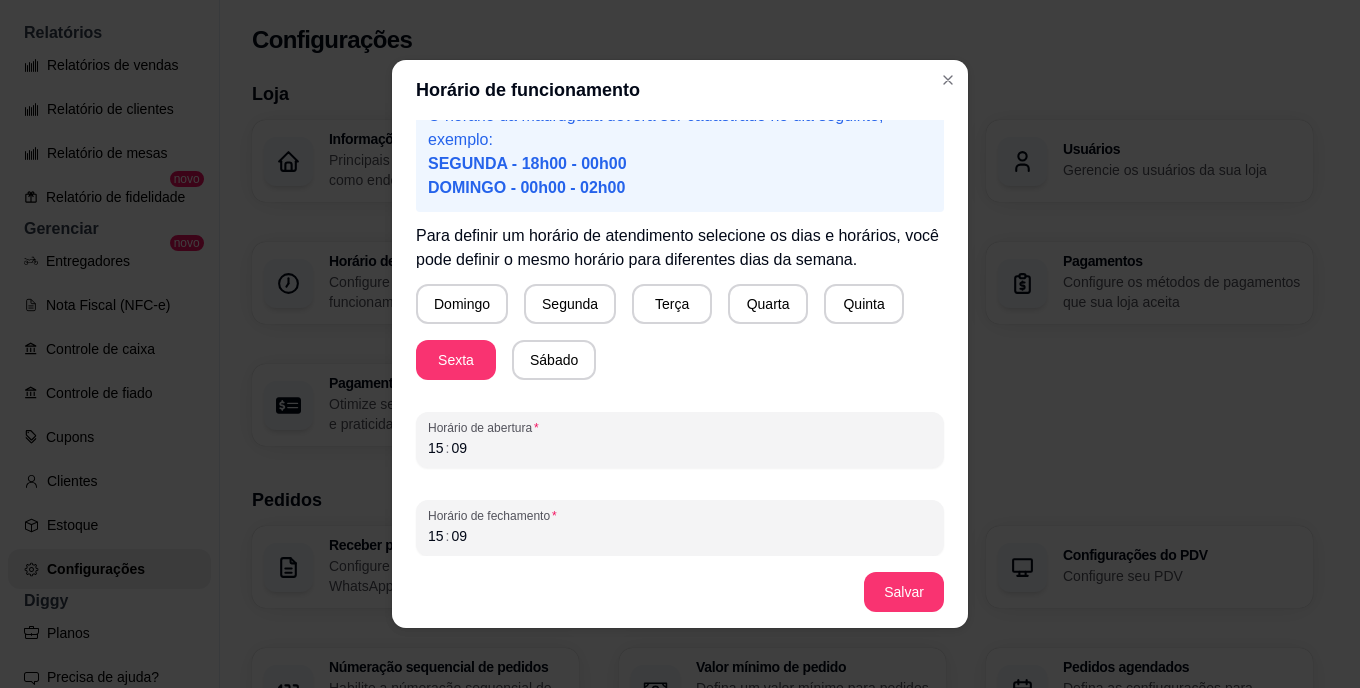 scroll, scrollTop: 140, scrollLeft: 0, axis: vertical 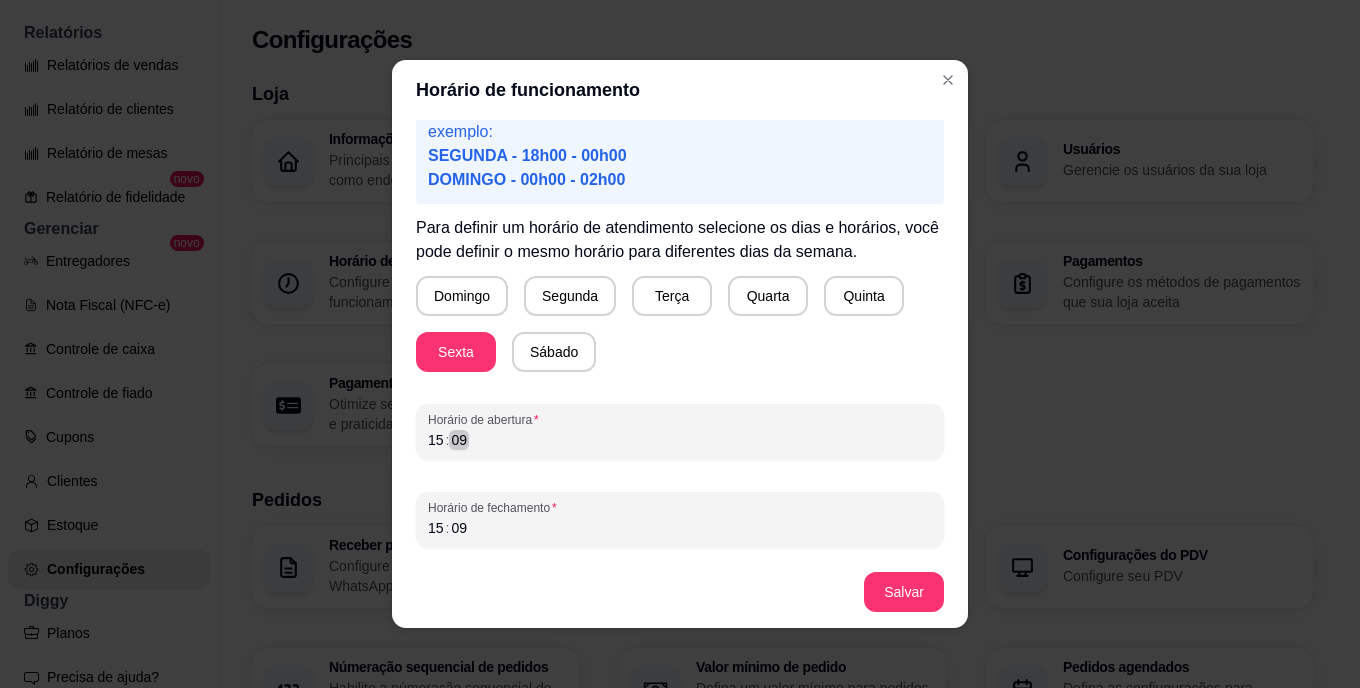 click on "Horário de abertura [TIME] : [TIME]" at bounding box center [680, 432] 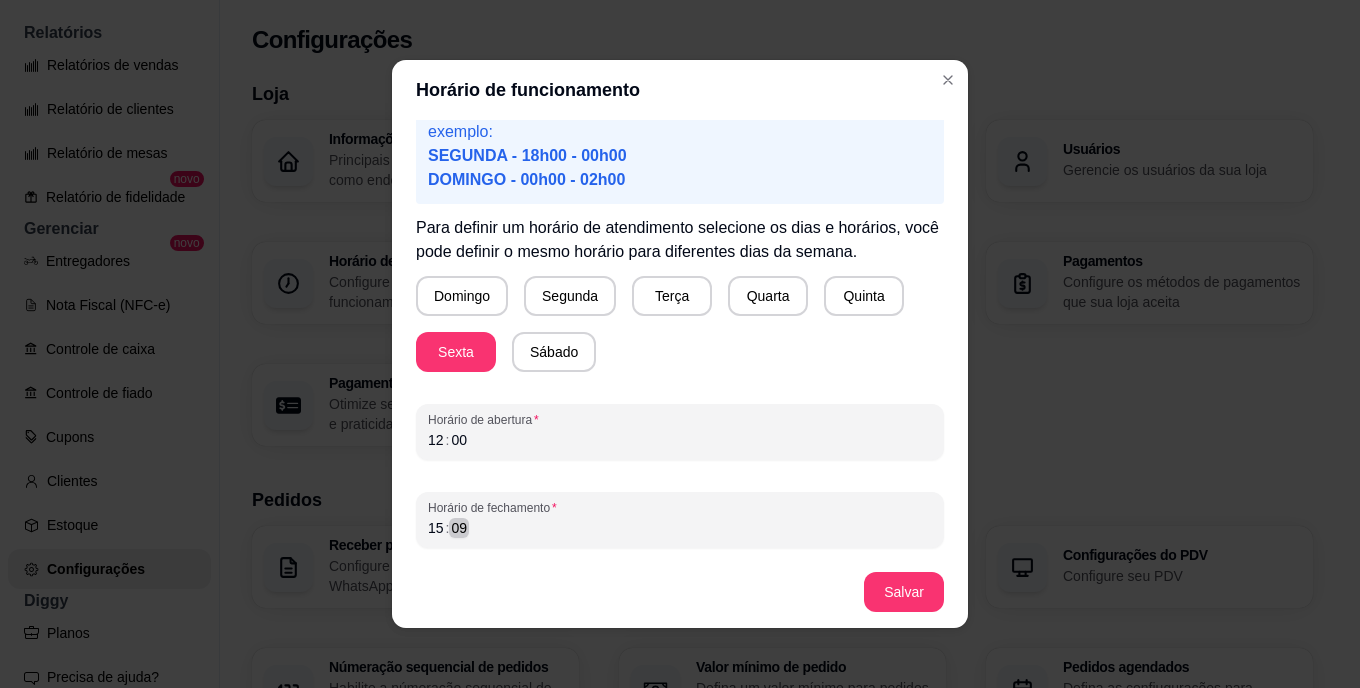 click on "[TIME] : [TIME]" at bounding box center [680, 528] 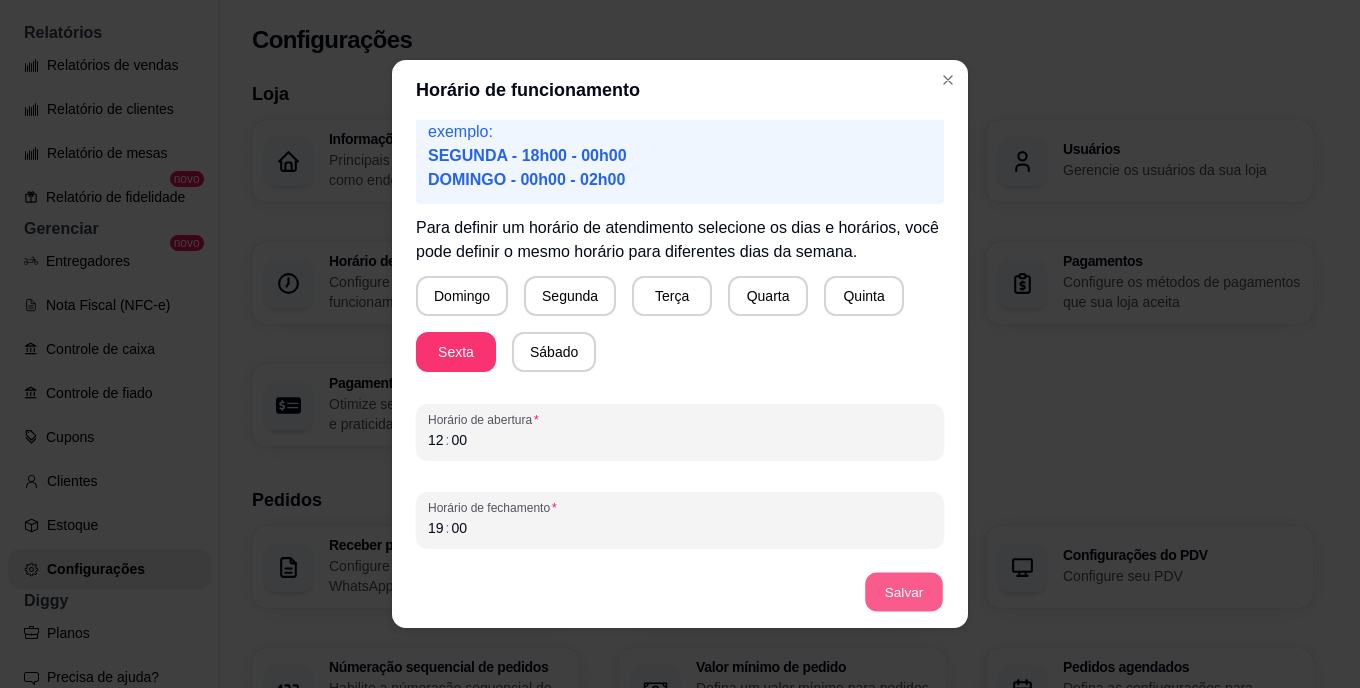 click on "Salvar" at bounding box center (904, 592) 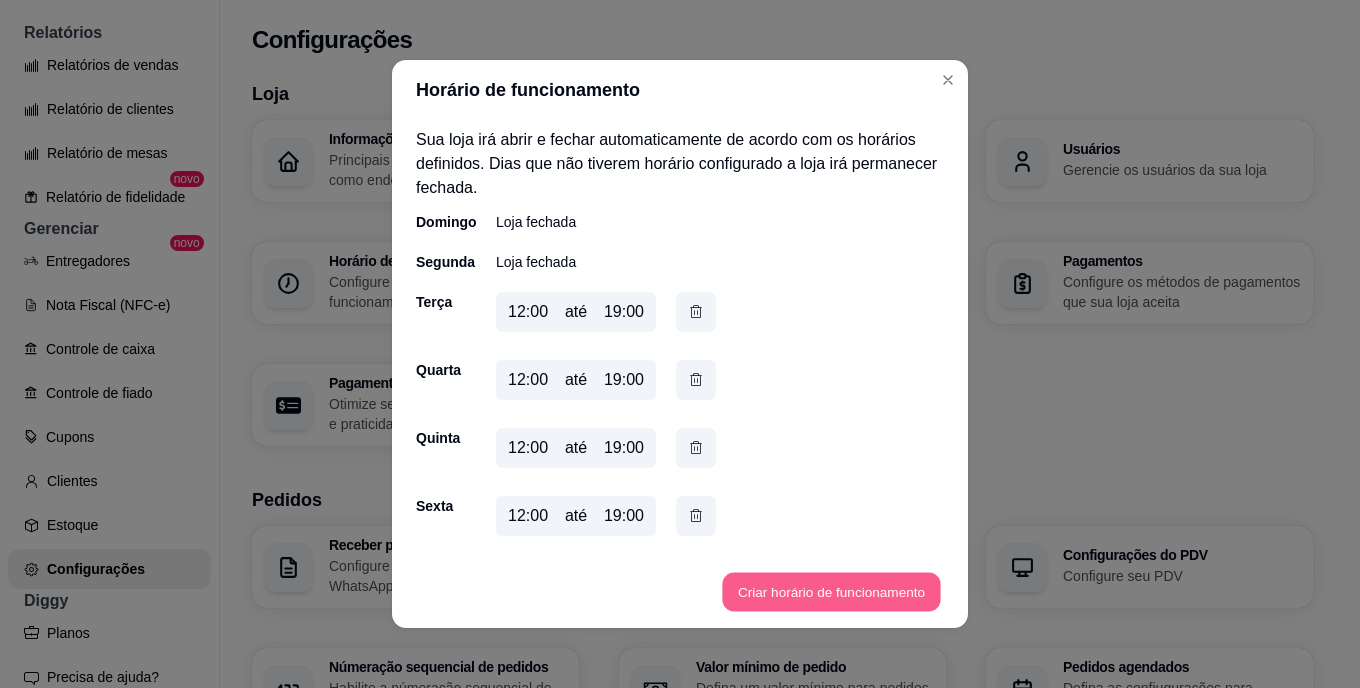 click on "Criar horário de funcionamento" at bounding box center [831, 592] 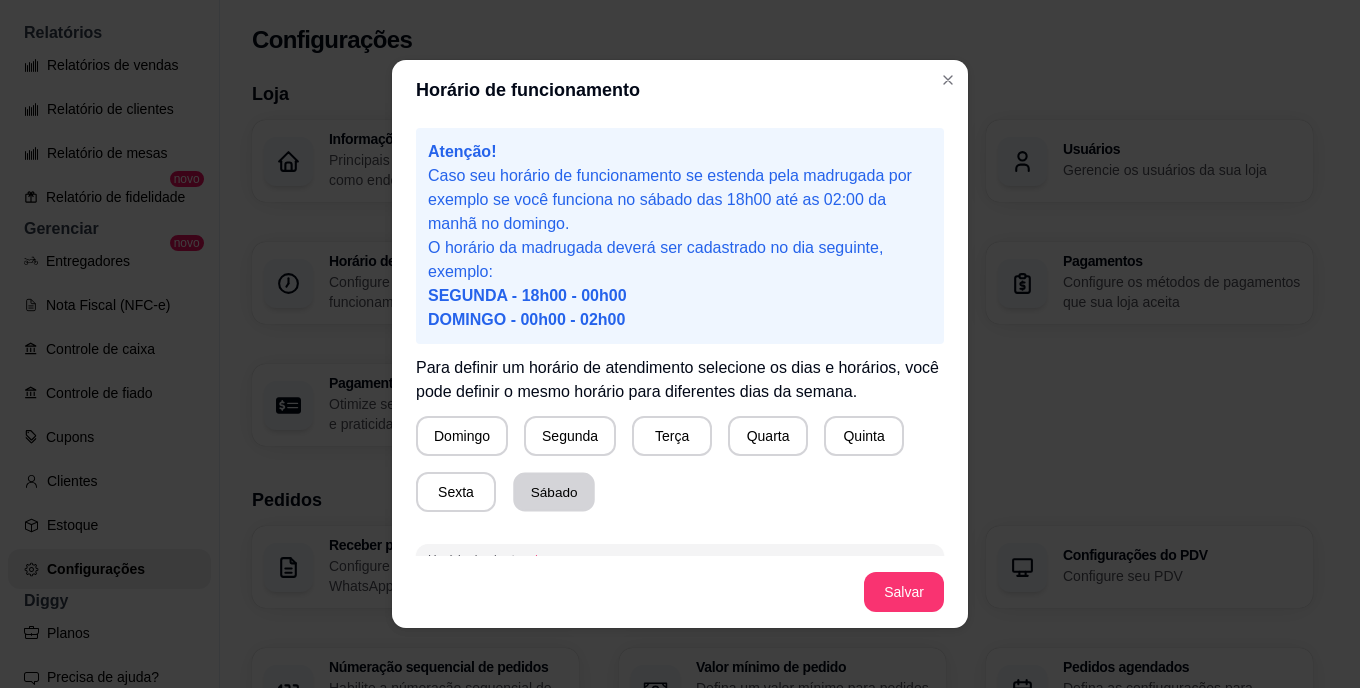 click on "Sábado" at bounding box center (554, 492) 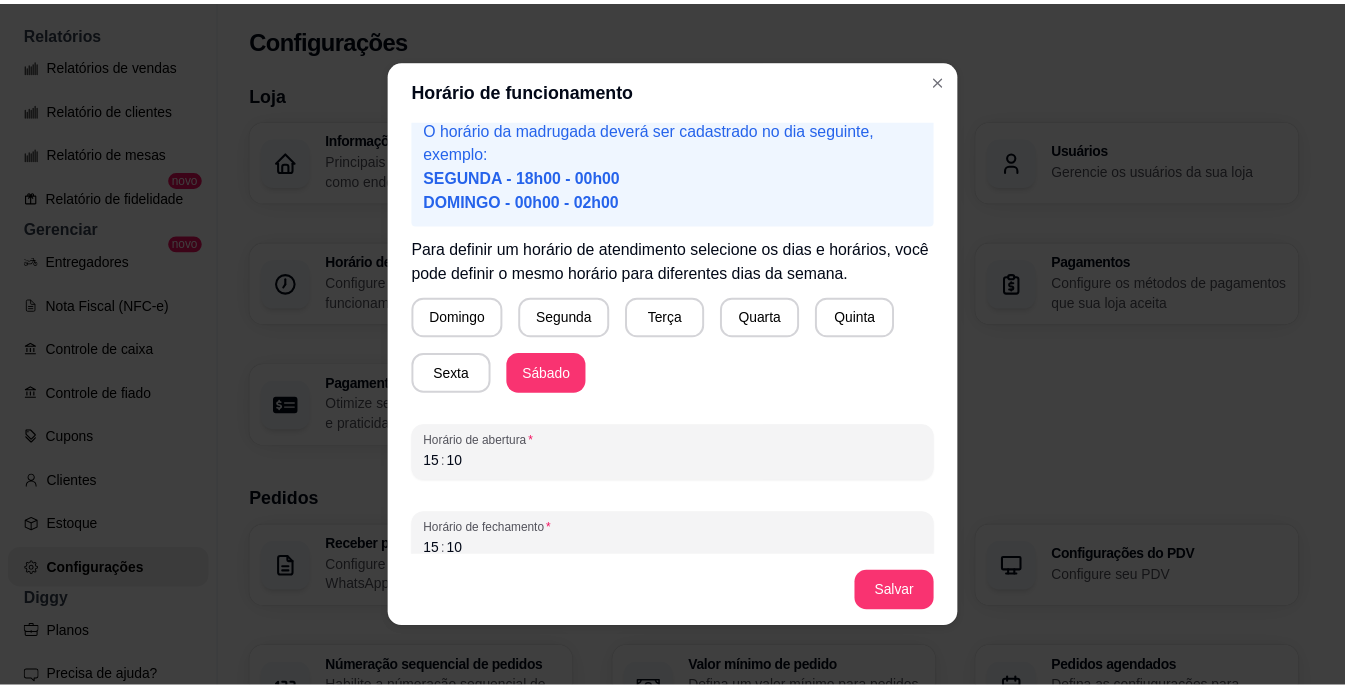 scroll, scrollTop: 140, scrollLeft: 0, axis: vertical 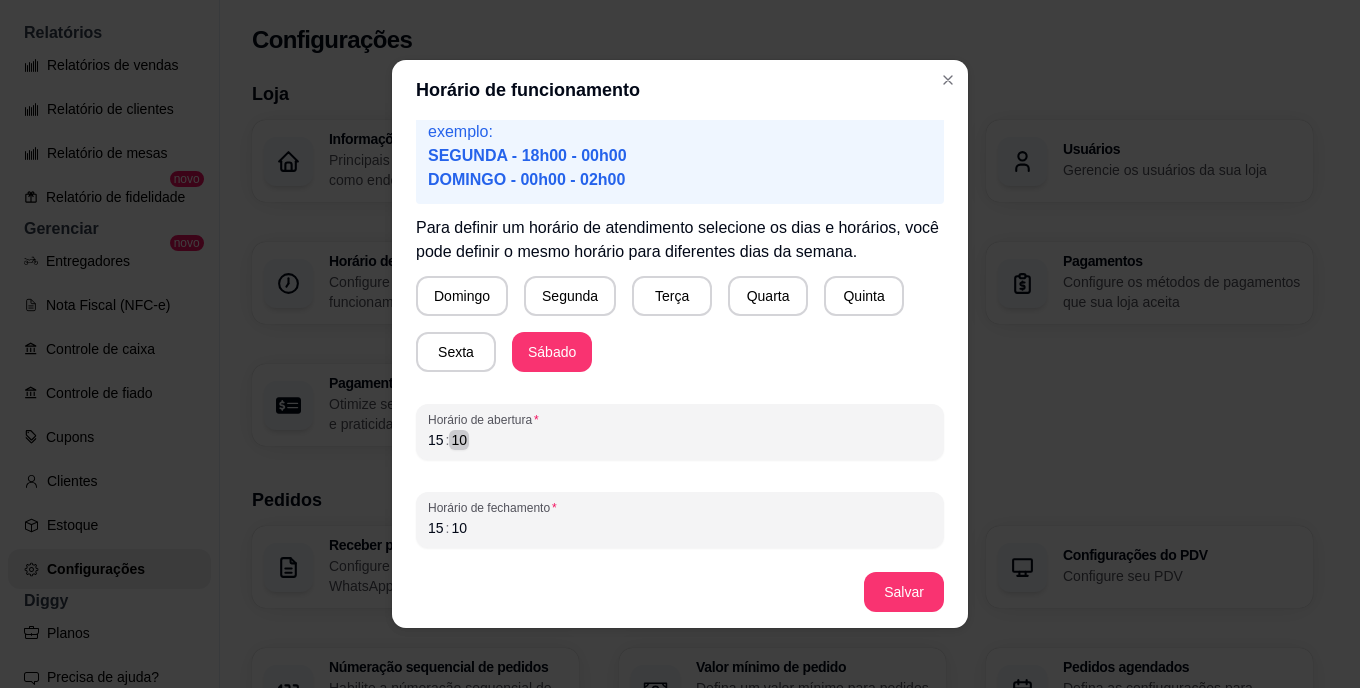 click on "[TIME] : [TIME]" at bounding box center [680, 440] 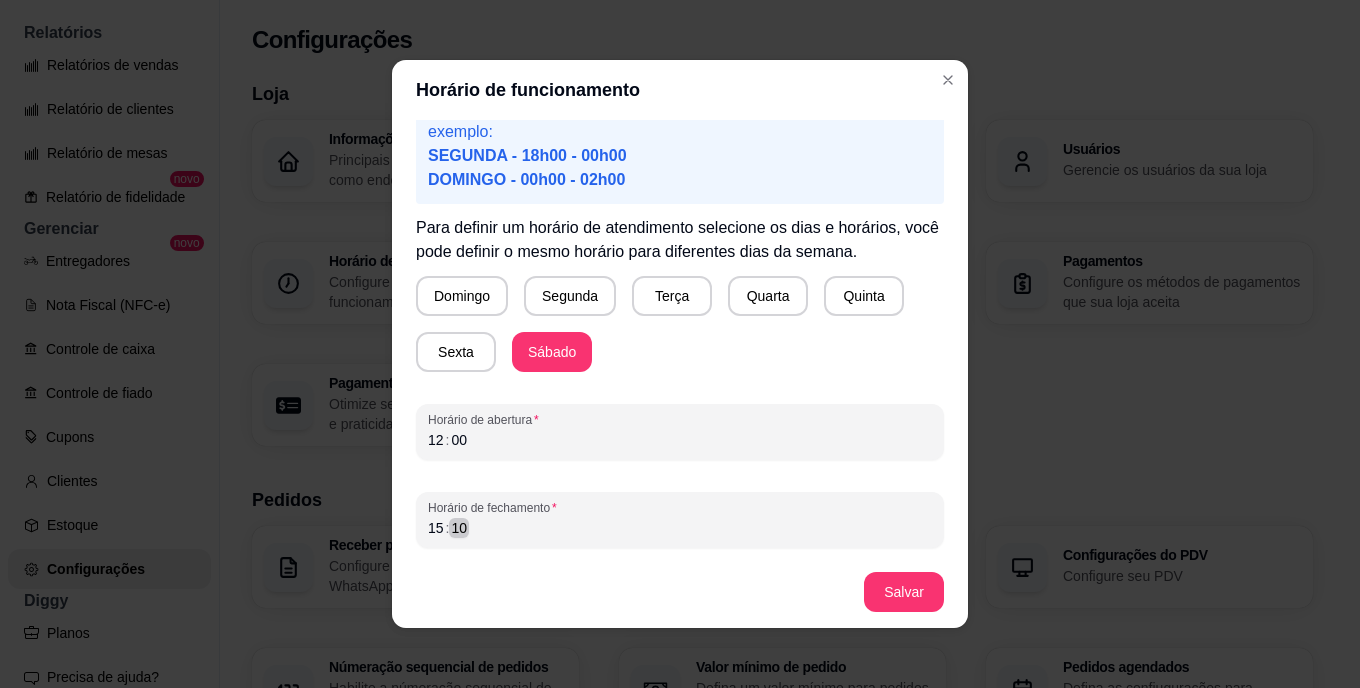 click on "[TIME] : [TIME]" at bounding box center (680, 528) 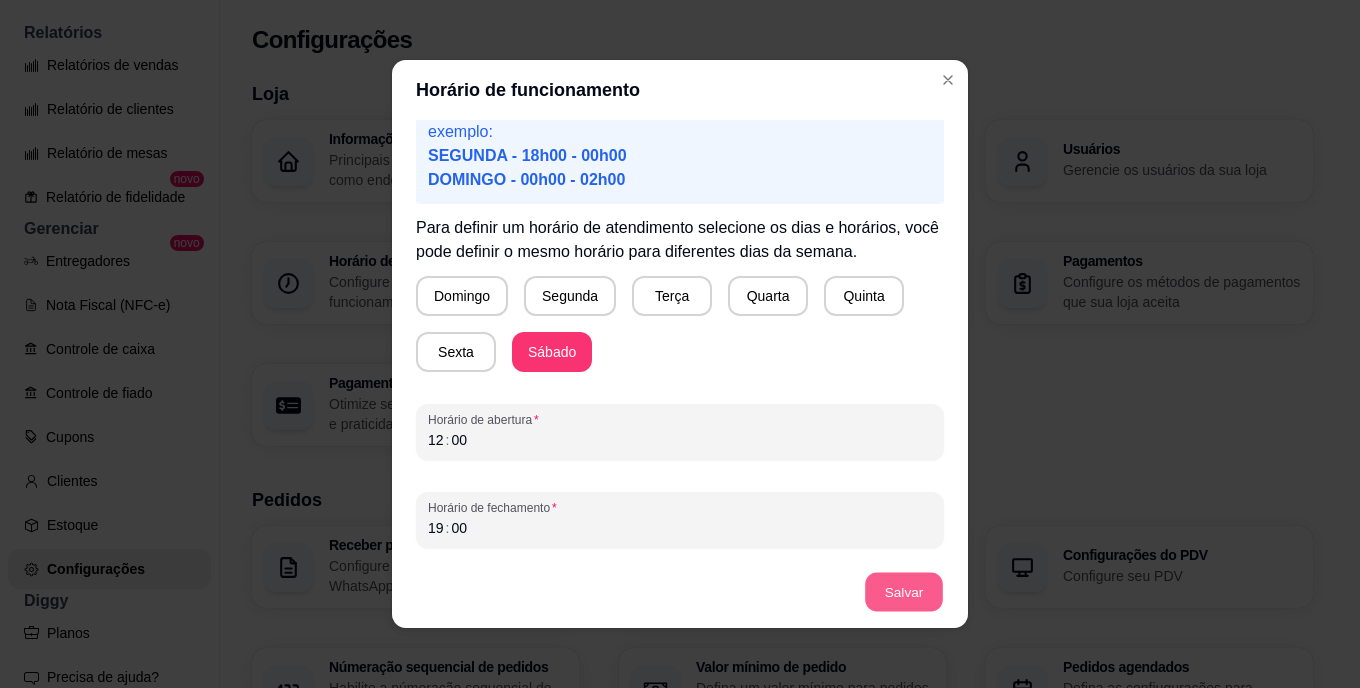 click on "Salvar" at bounding box center [904, 592] 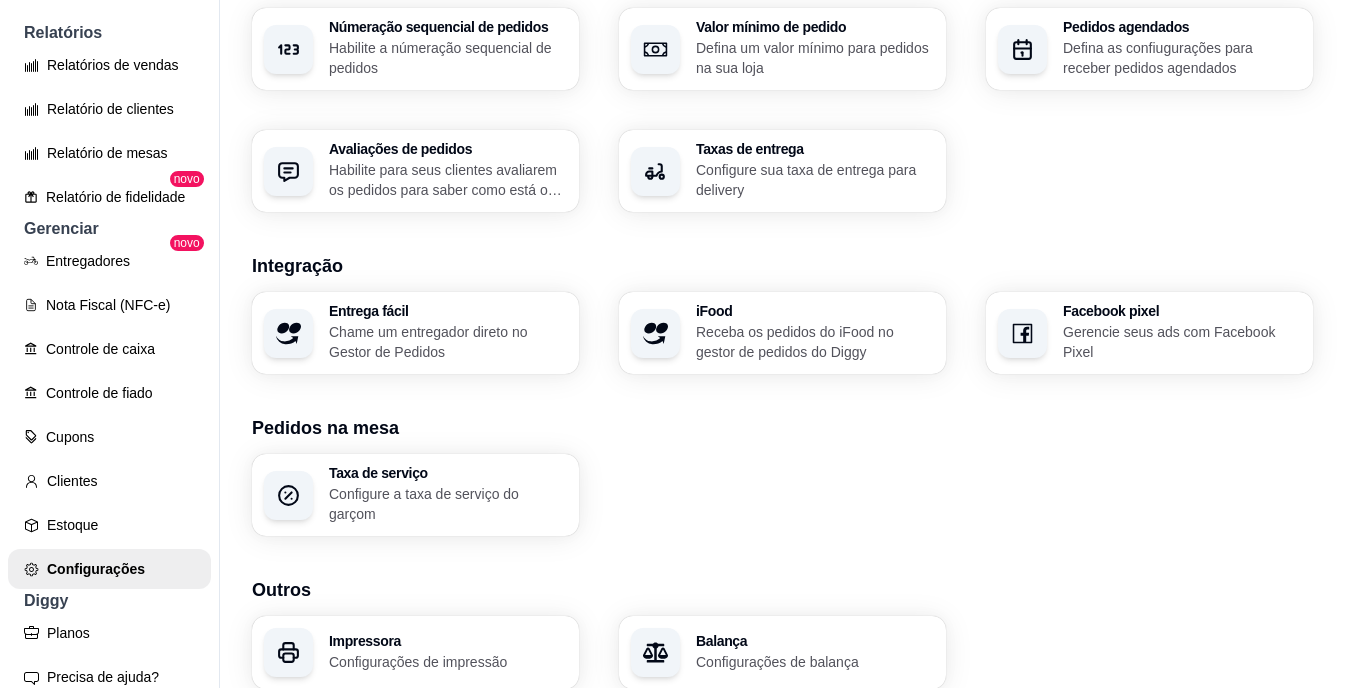 scroll, scrollTop: 736, scrollLeft: 0, axis: vertical 